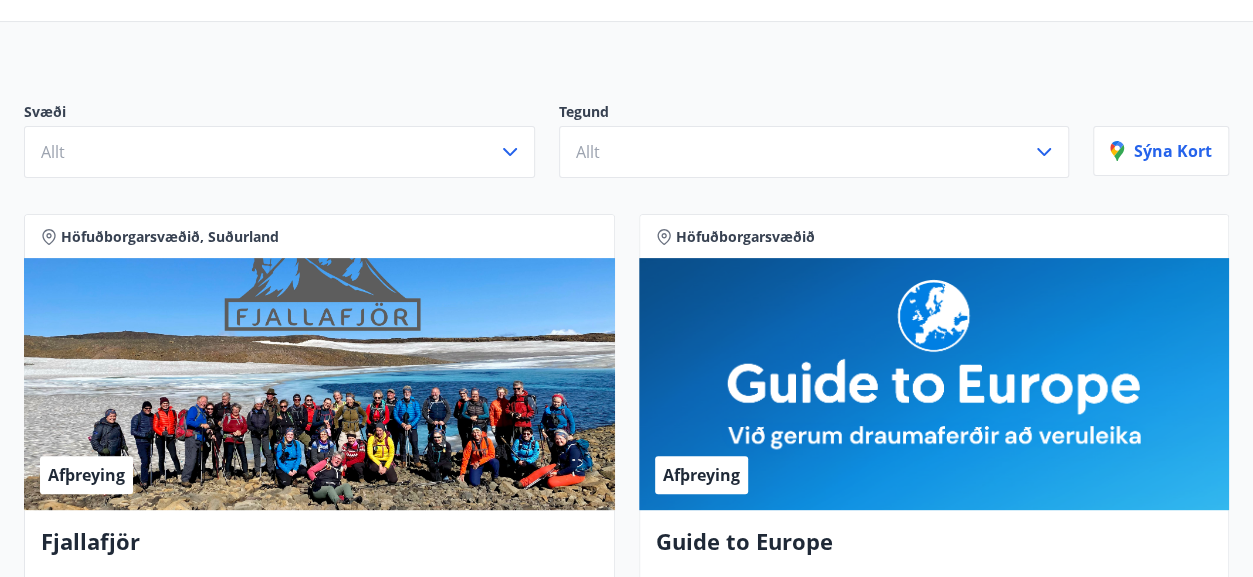 scroll, scrollTop: 160, scrollLeft: 0, axis: vertical 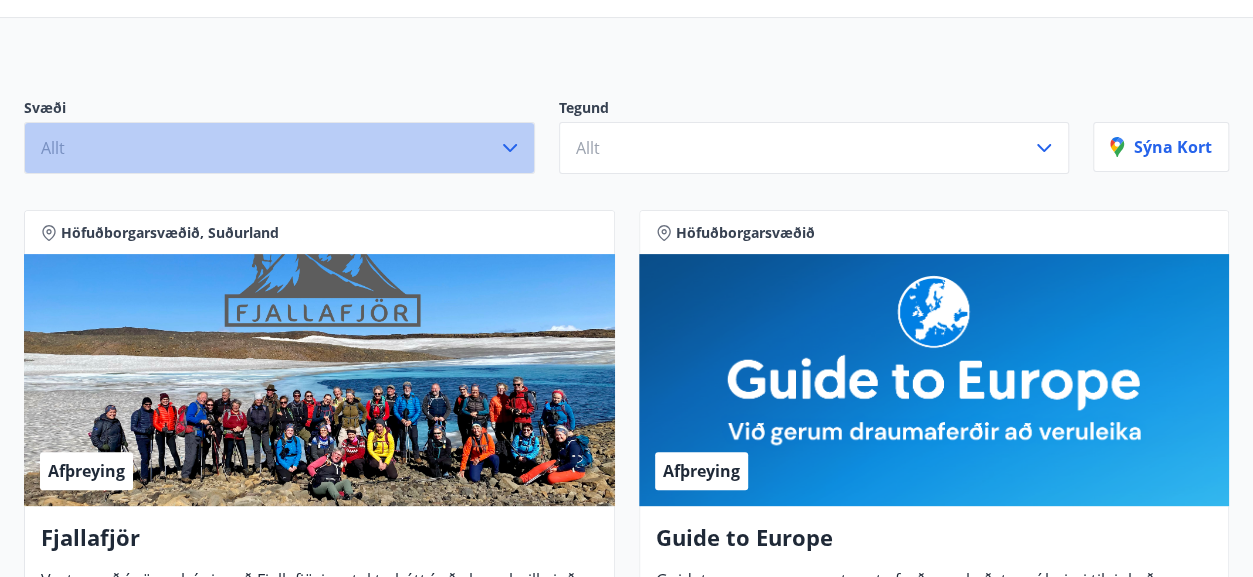 click 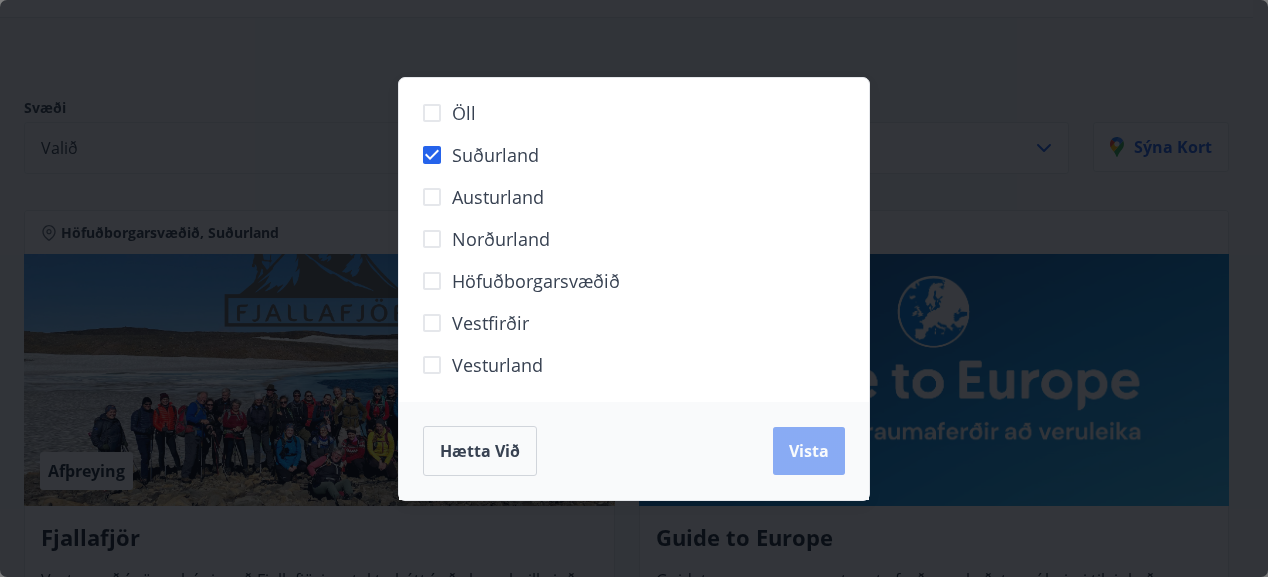 click on "Vista" at bounding box center [809, 451] 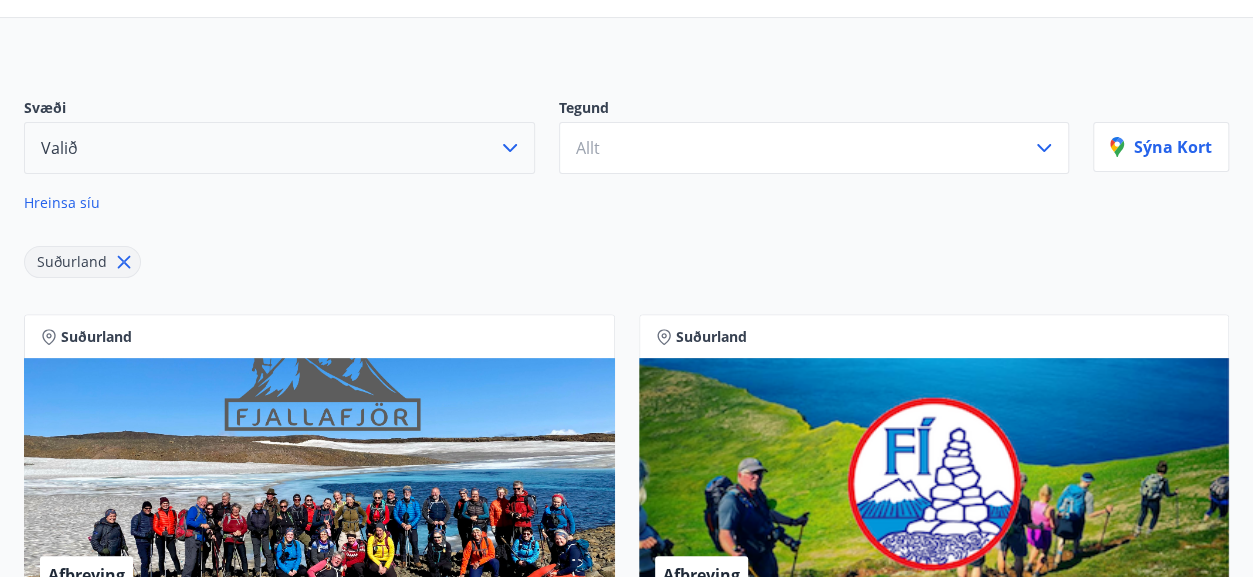 type 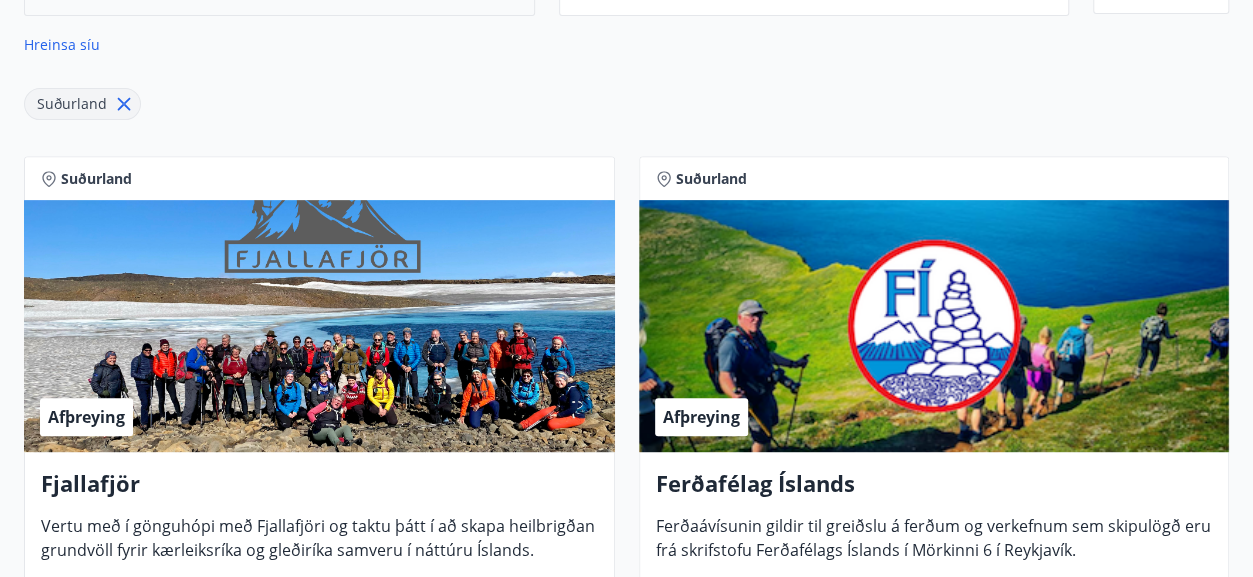 scroll, scrollTop: 354, scrollLeft: 0, axis: vertical 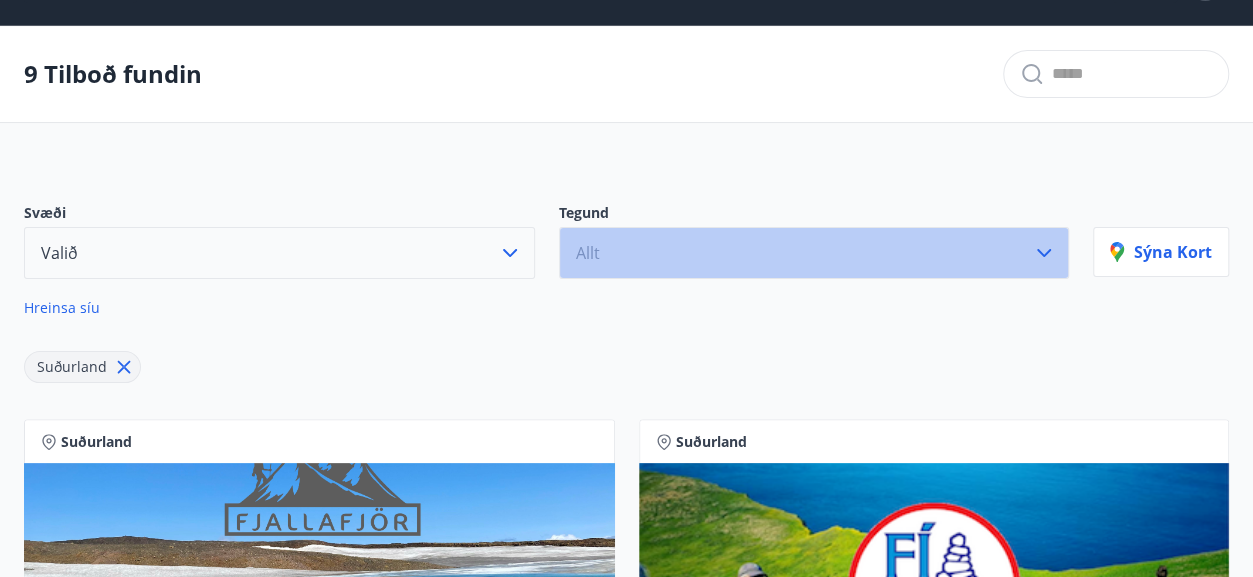 click 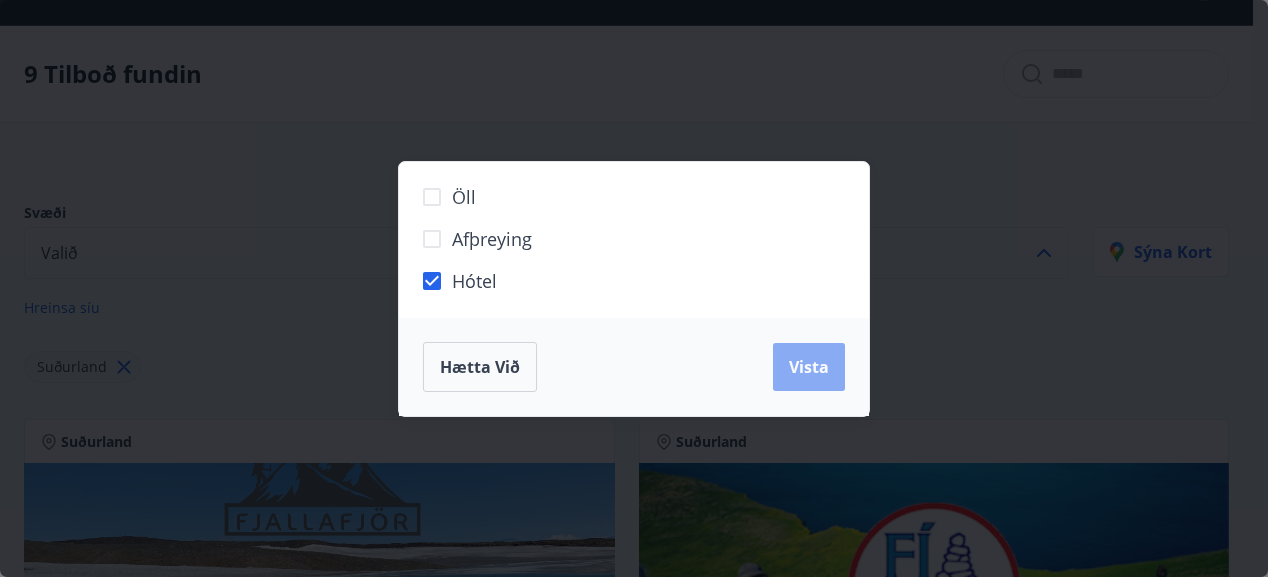 click on "Vista" at bounding box center (809, 367) 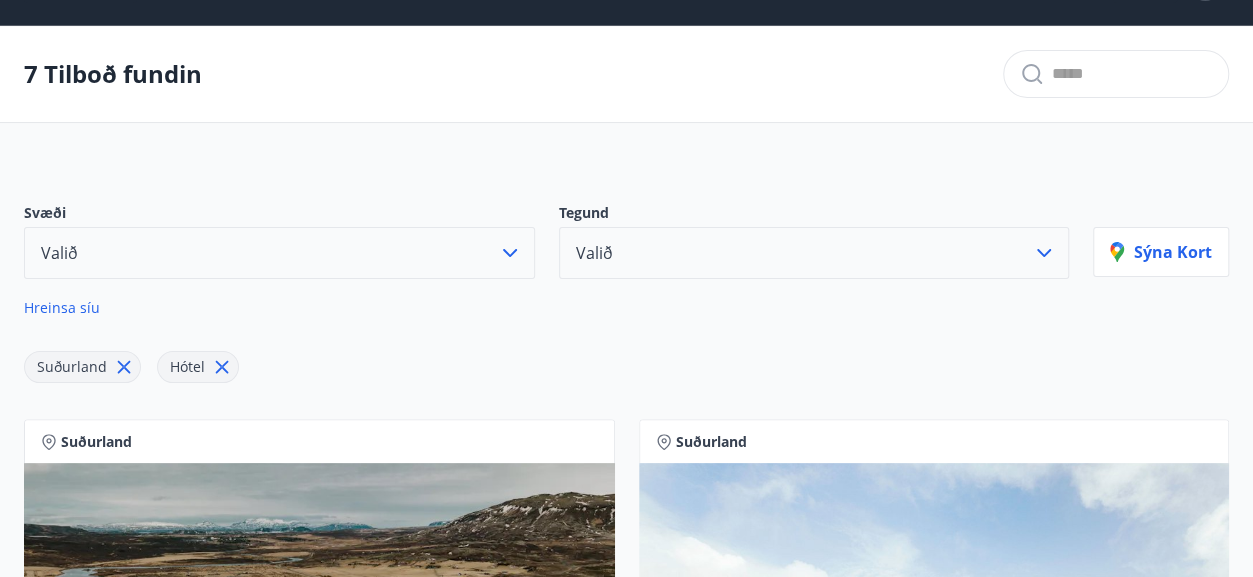 type 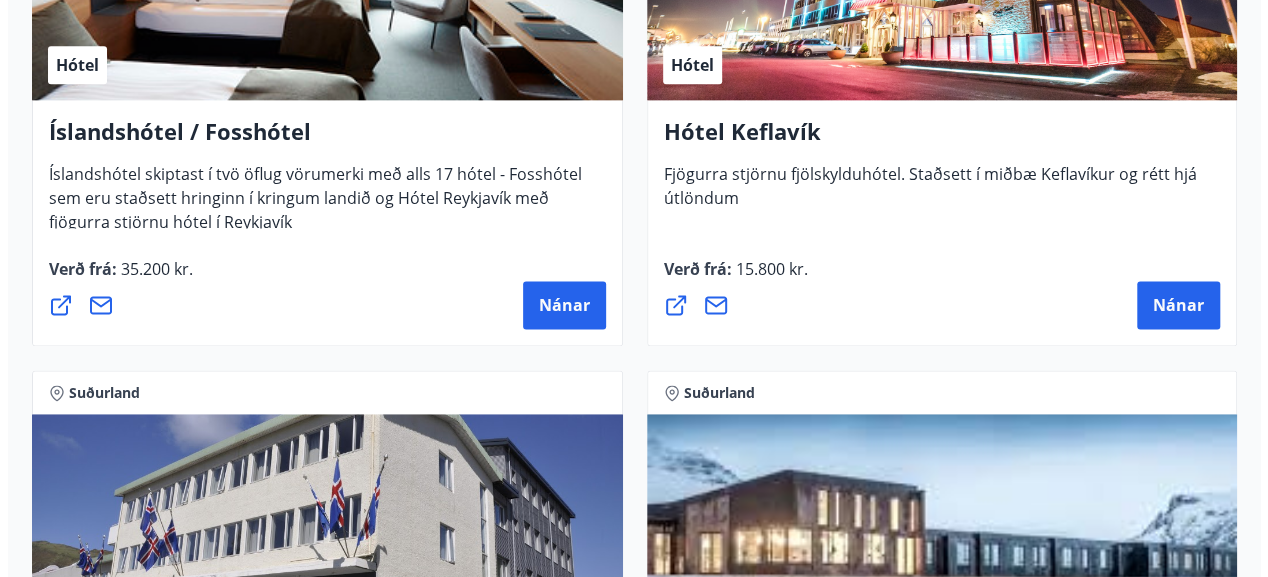 scroll, scrollTop: 1074, scrollLeft: 0, axis: vertical 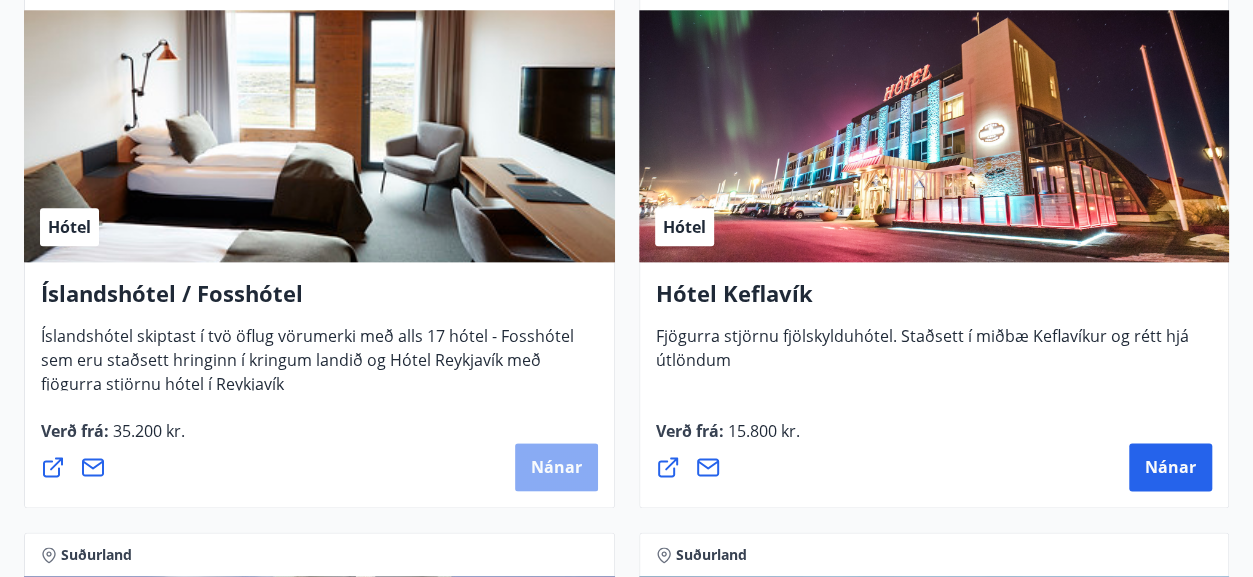 click on "Nánar" at bounding box center (556, 467) 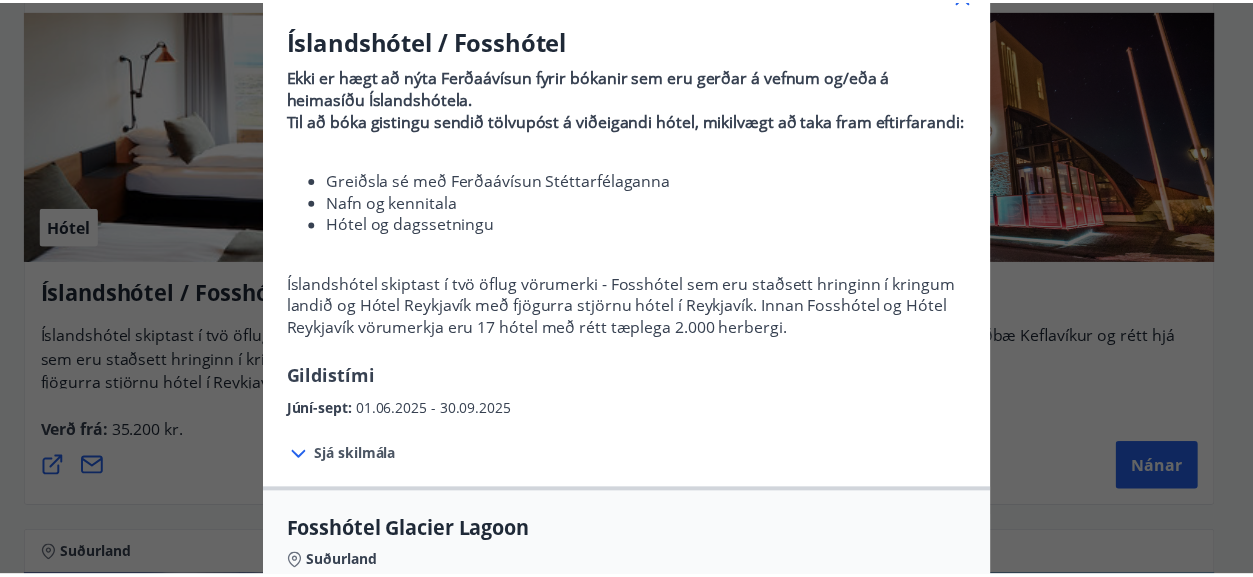 scroll, scrollTop: 0, scrollLeft: 0, axis: both 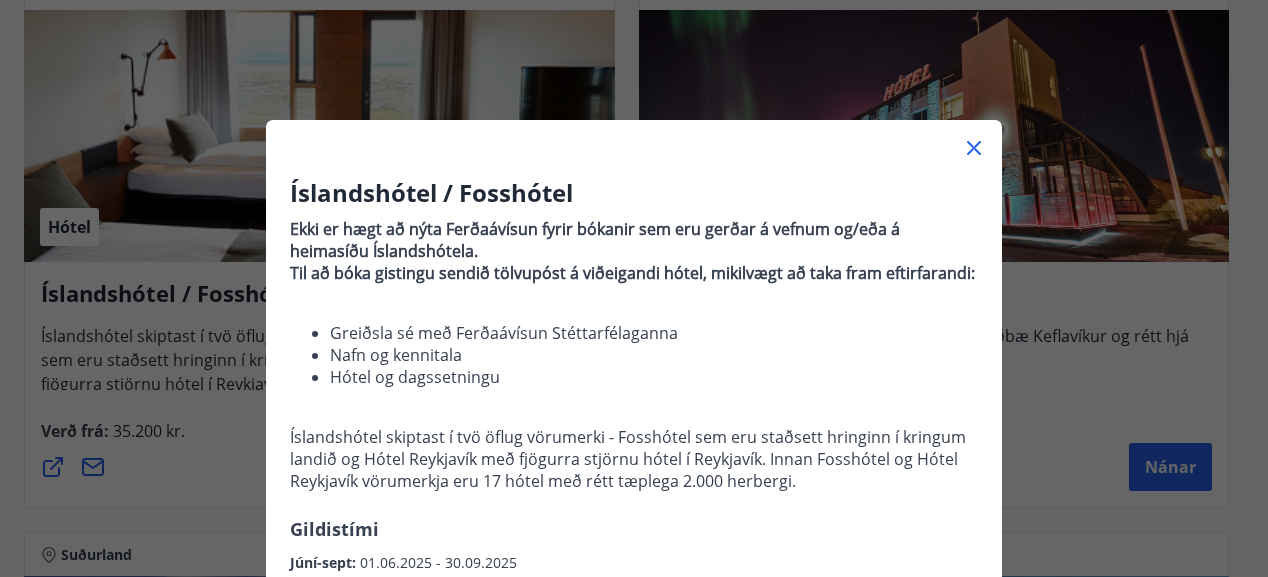 click 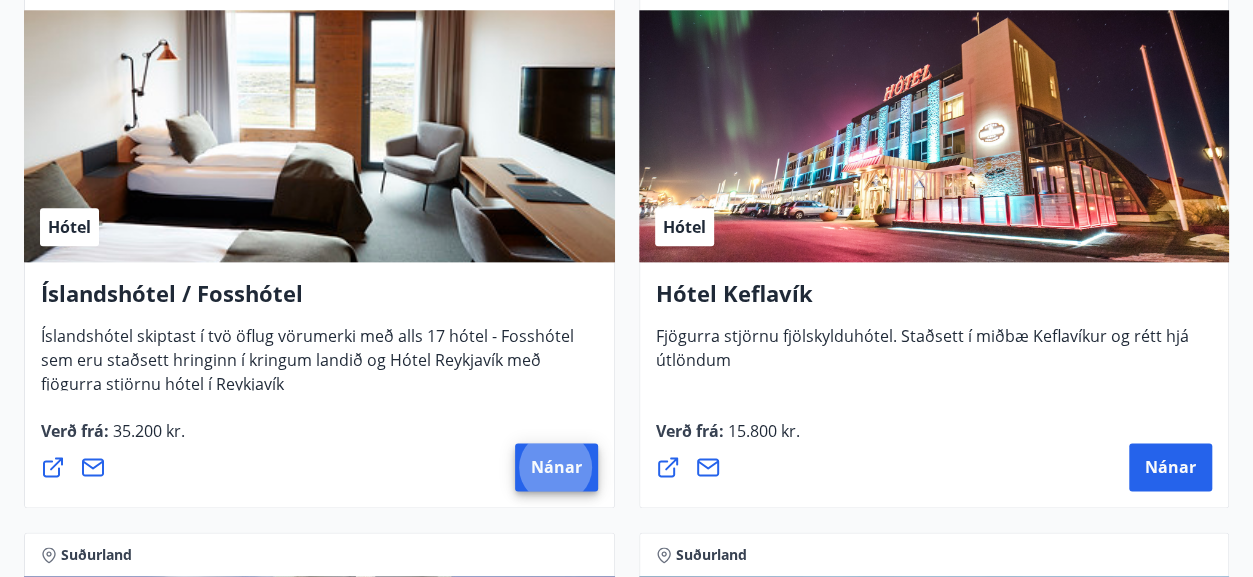 type 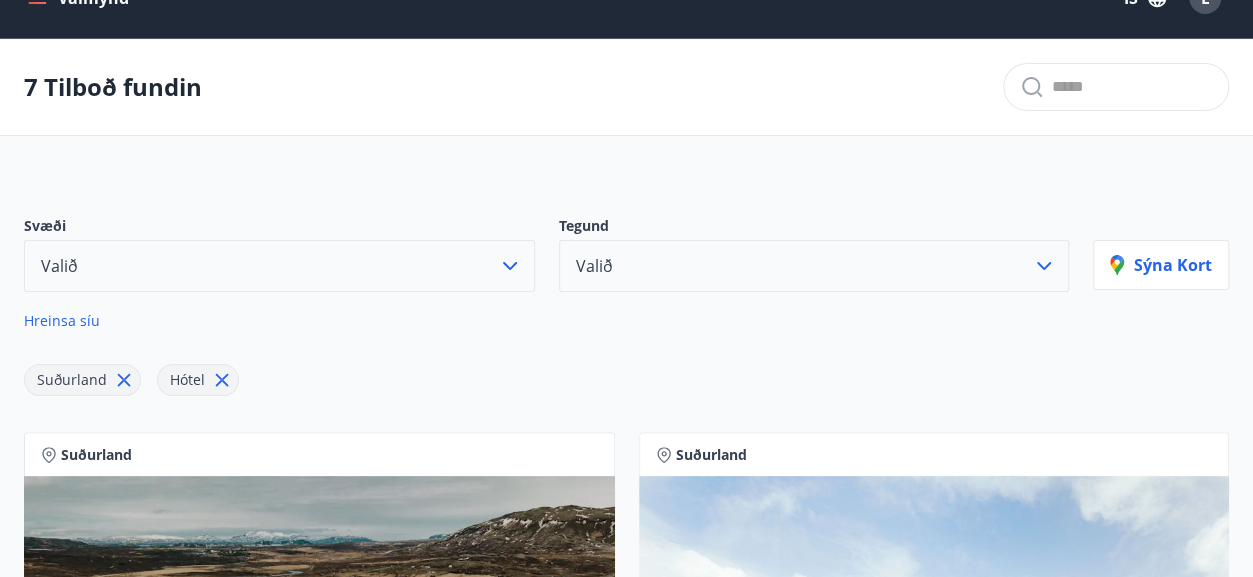 scroll, scrollTop: 34, scrollLeft: 0, axis: vertical 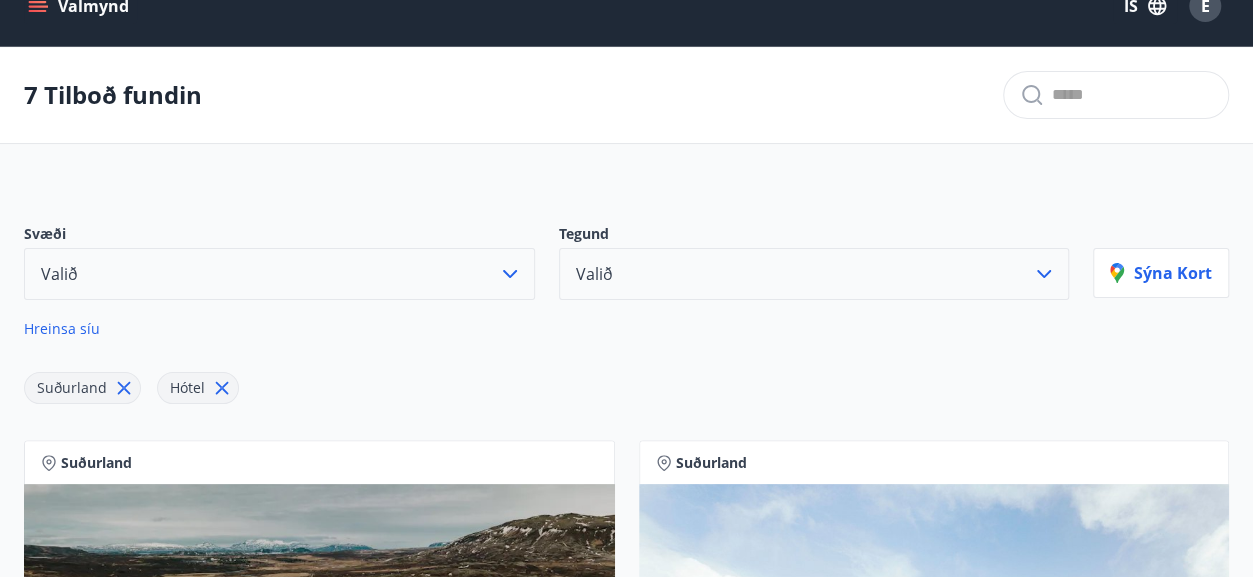 click 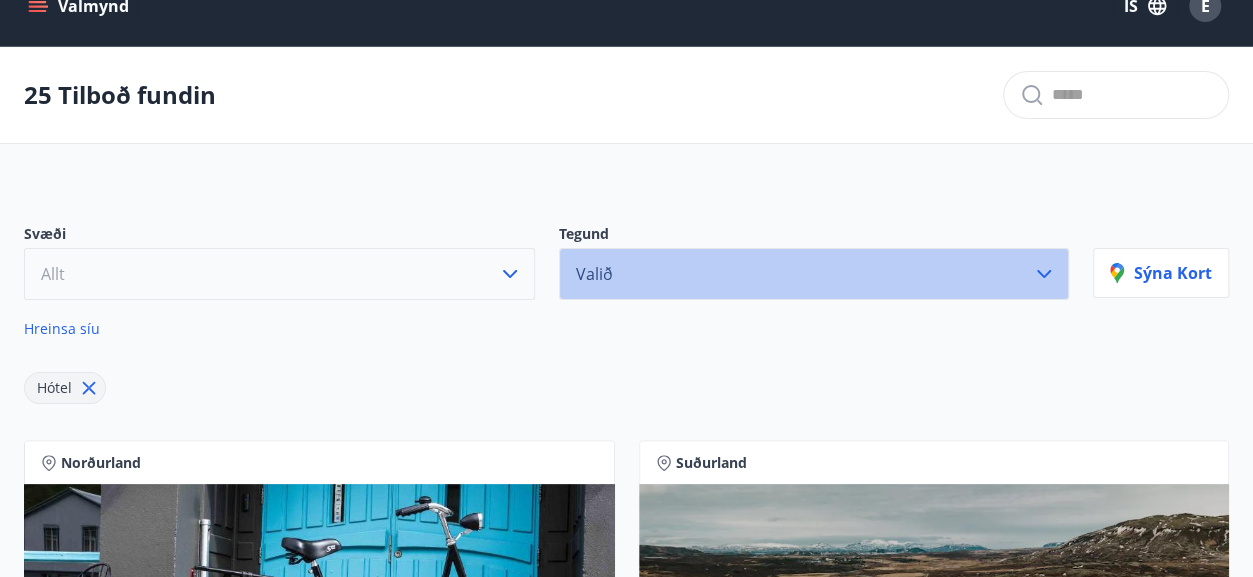 click 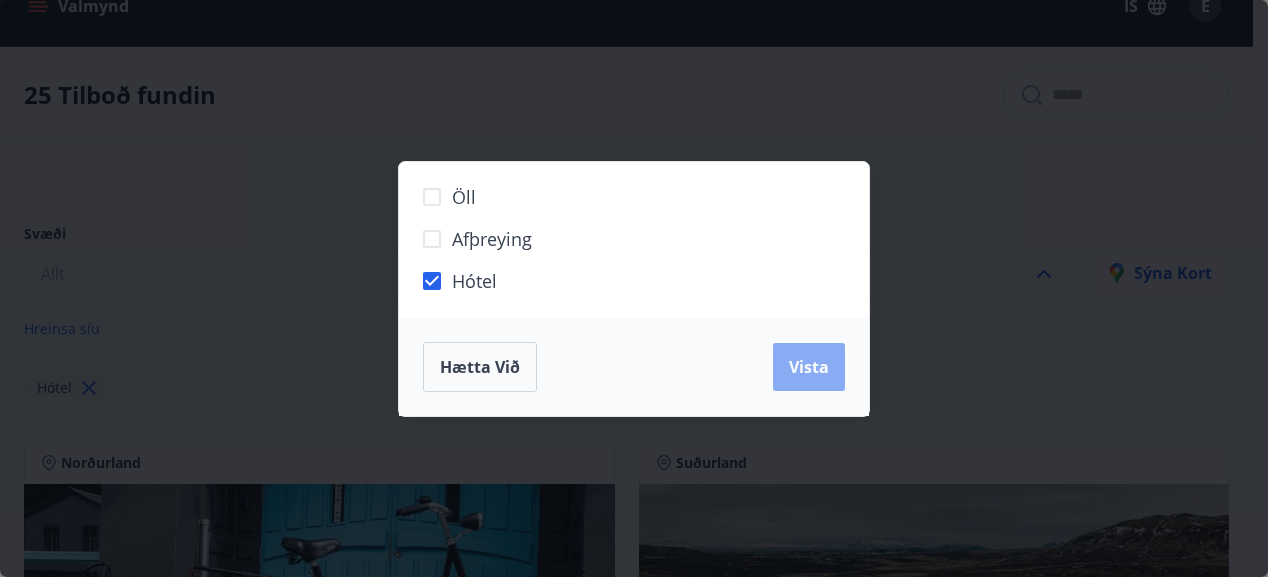 click on "Vista" at bounding box center (809, 367) 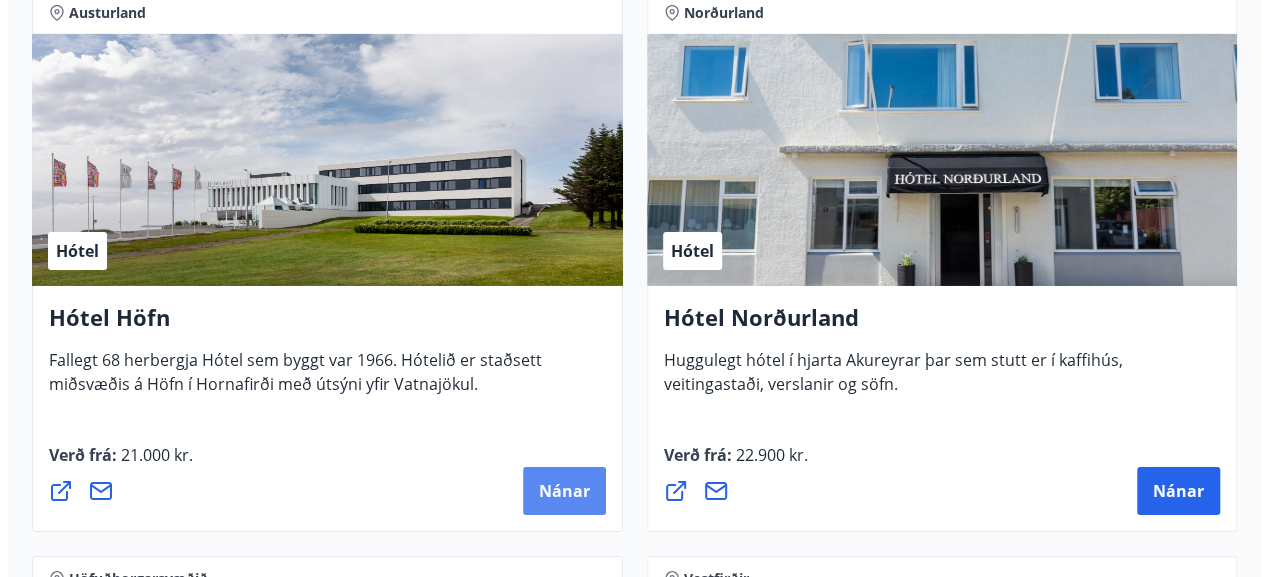 scroll, scrollTop: 3354, scrollLeft: 0, axis: vertical 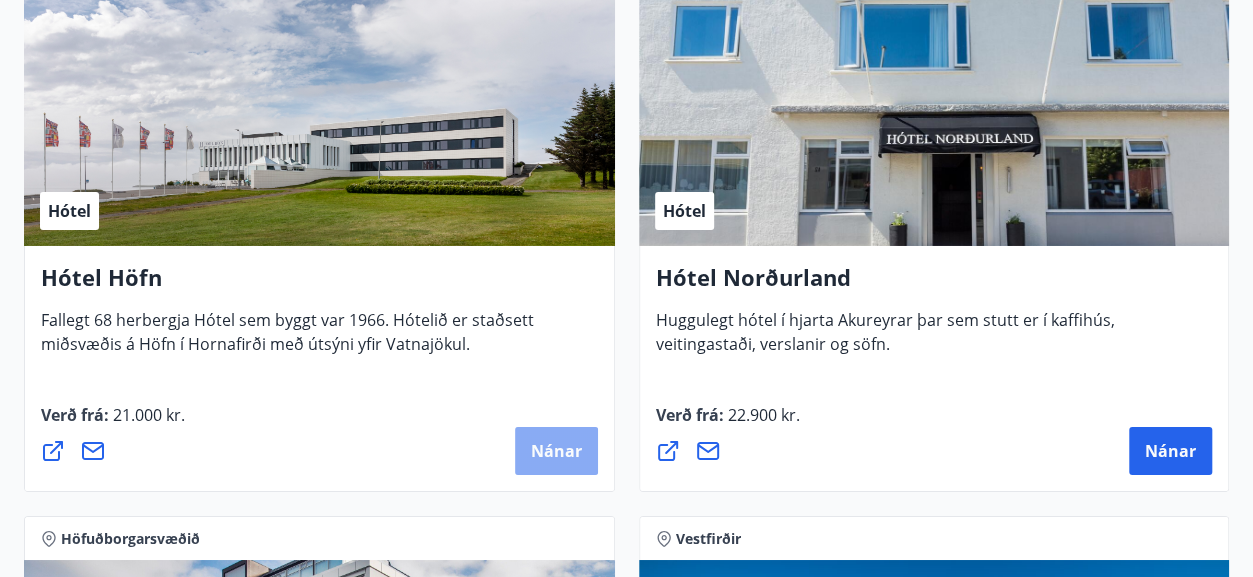 click on "Nánar" at bounding box center [556, 451] 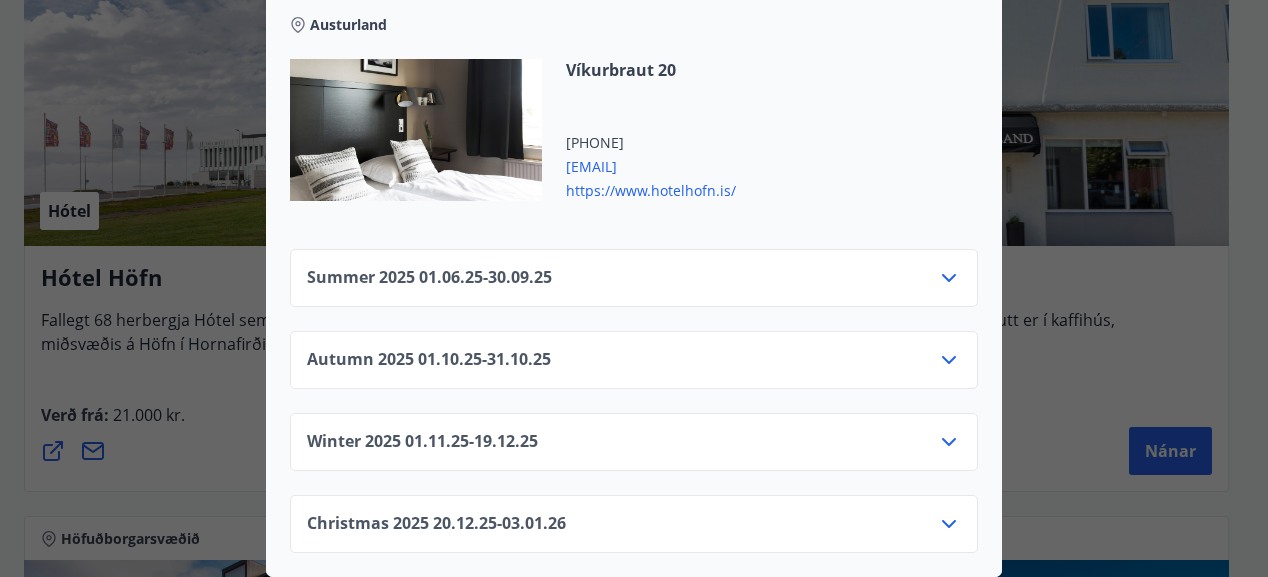 scroll, scrollTop: 853, scrollLeft: 0, axis: vertical 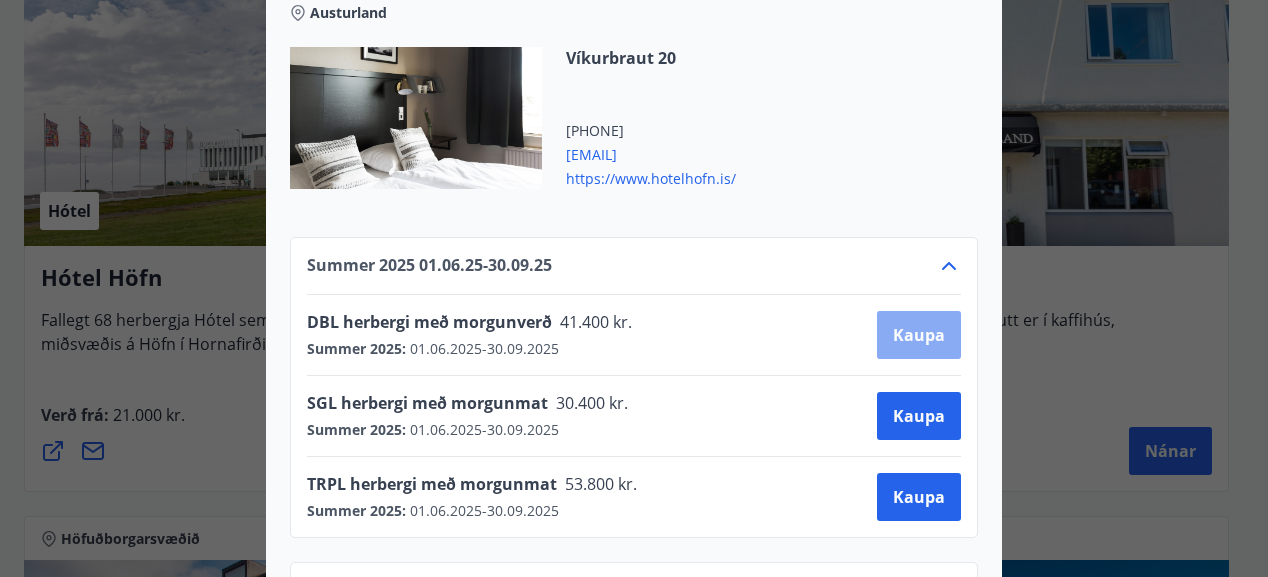 click on "Kaupa" at bounding box center [919, 335] 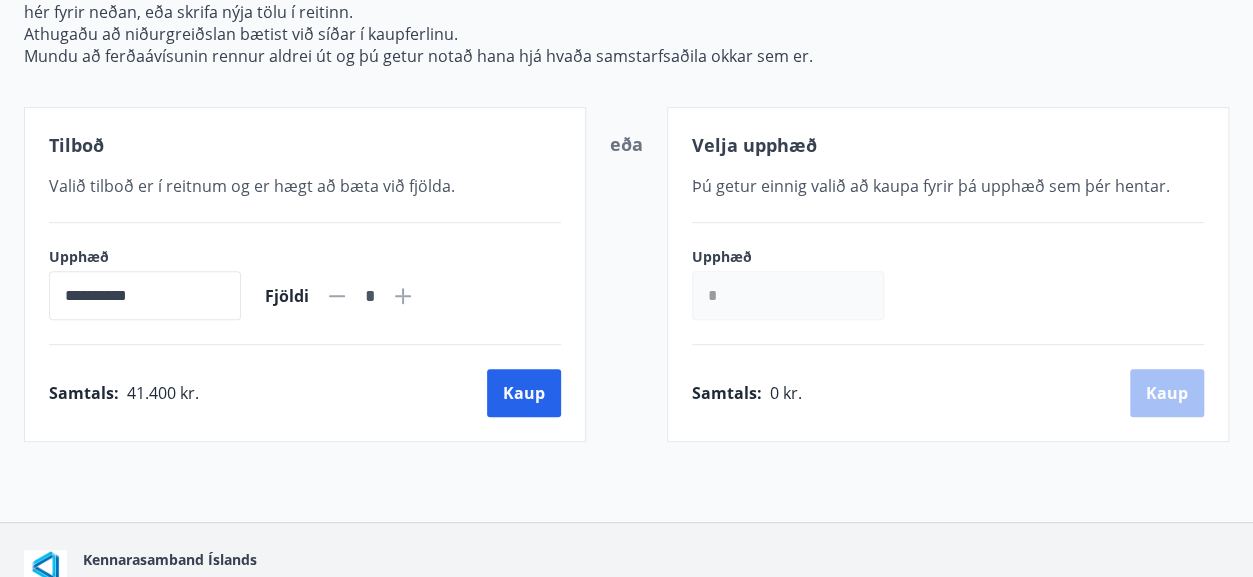 scroll, scrollTop: 405, scrollLeft: 0, axis: vertical 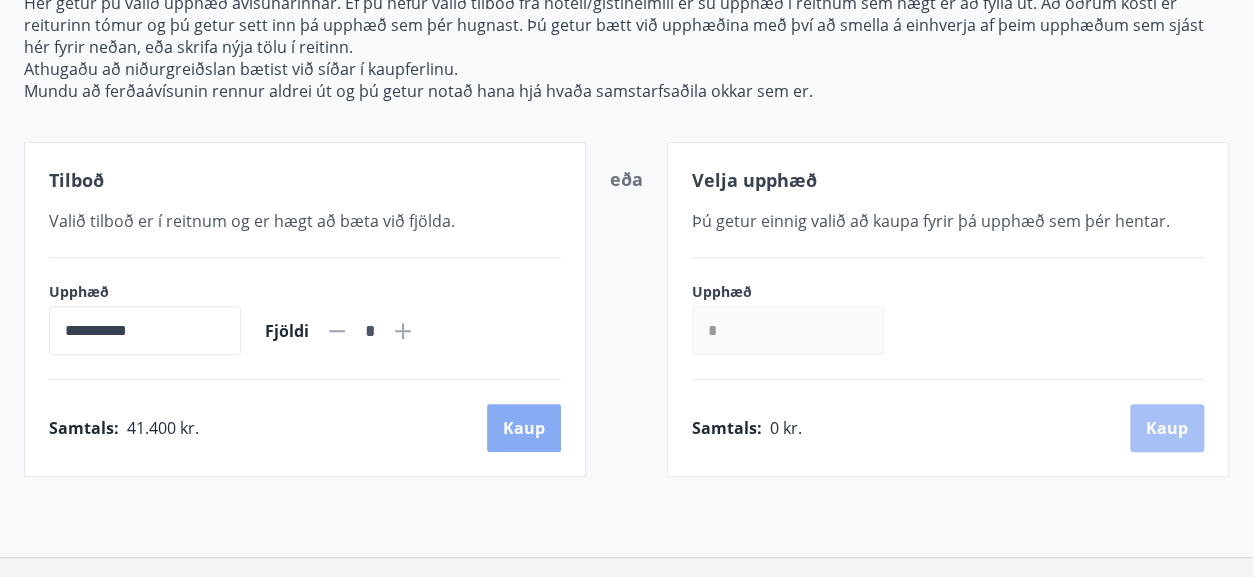 click on "Kaup" at bounding box center [524, 428] 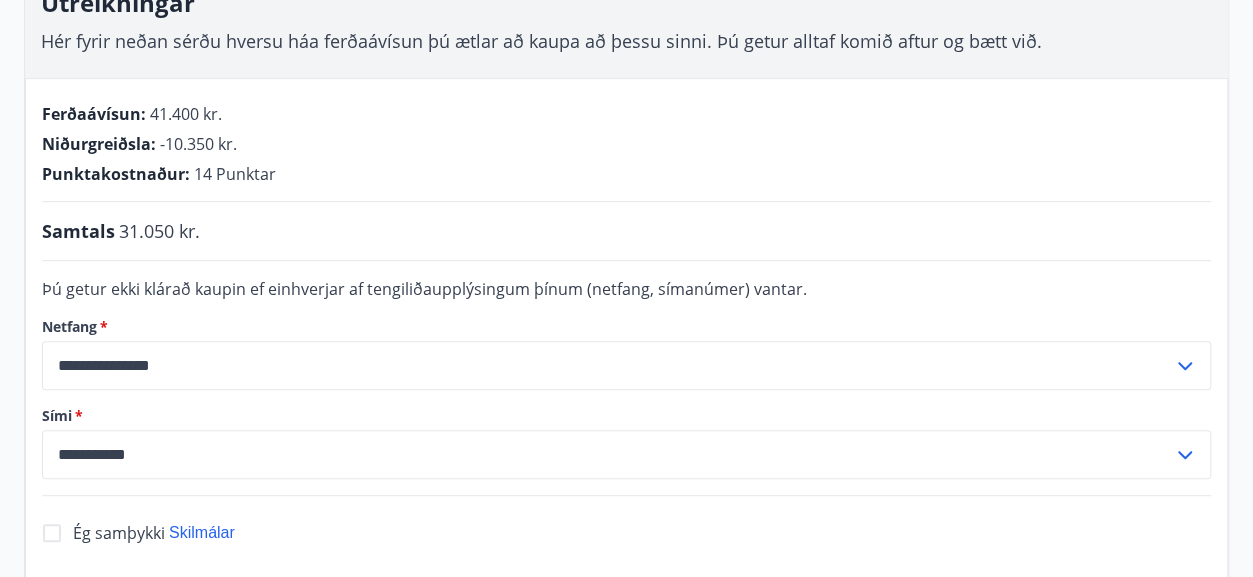 scroll, scrollTop: 322, scrollLeft: 0, axis: vertical 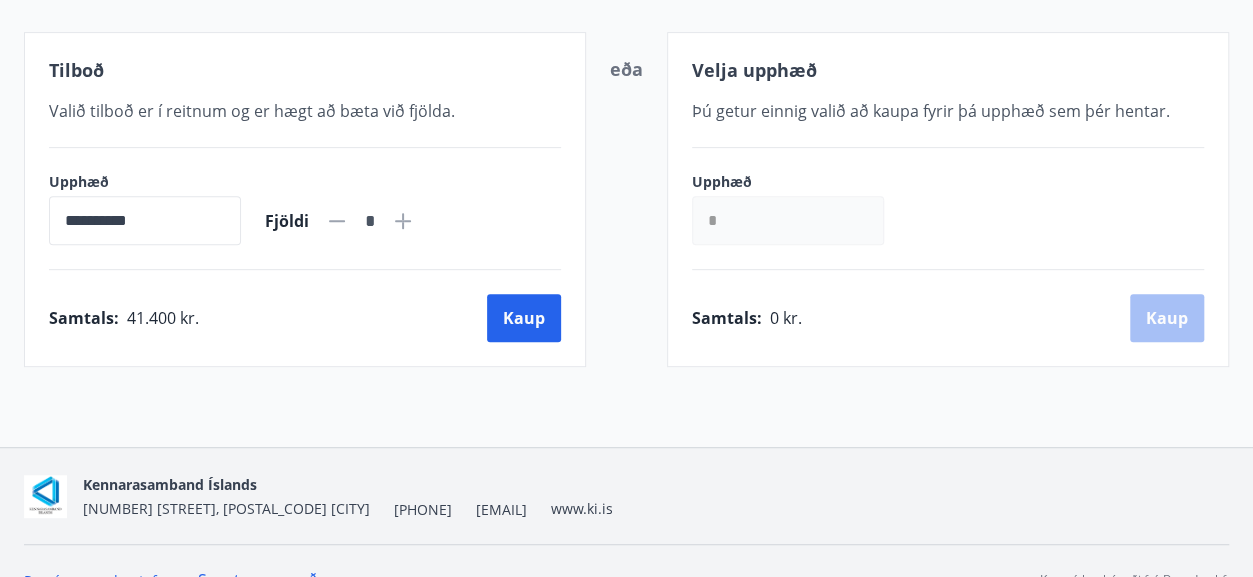 click 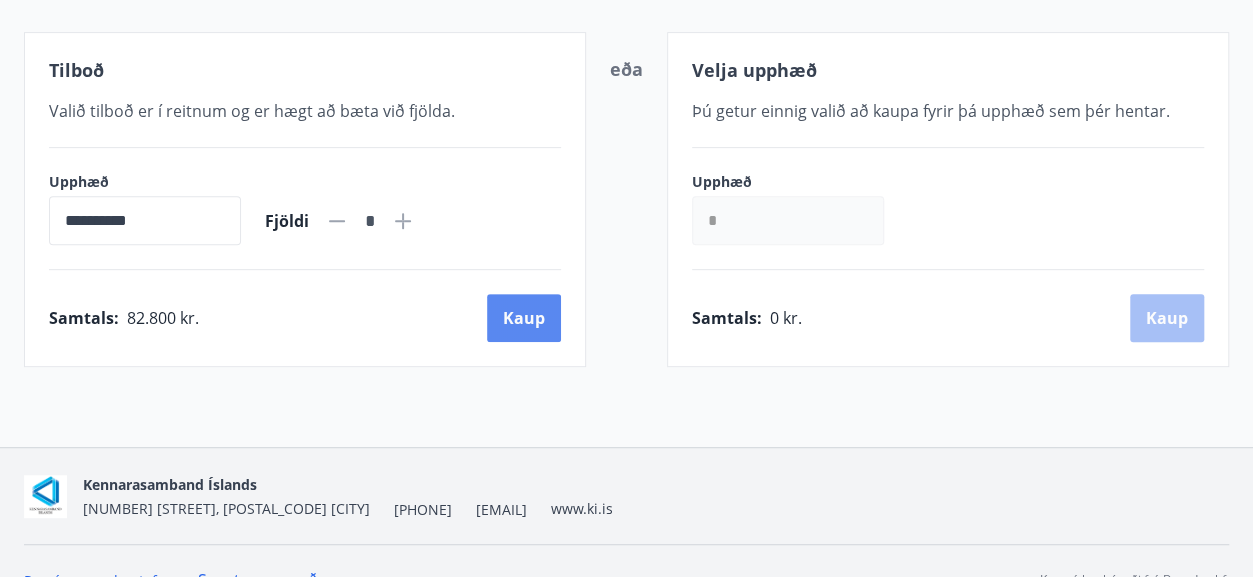 click on "Kaup" at bounding box center (524, 318) 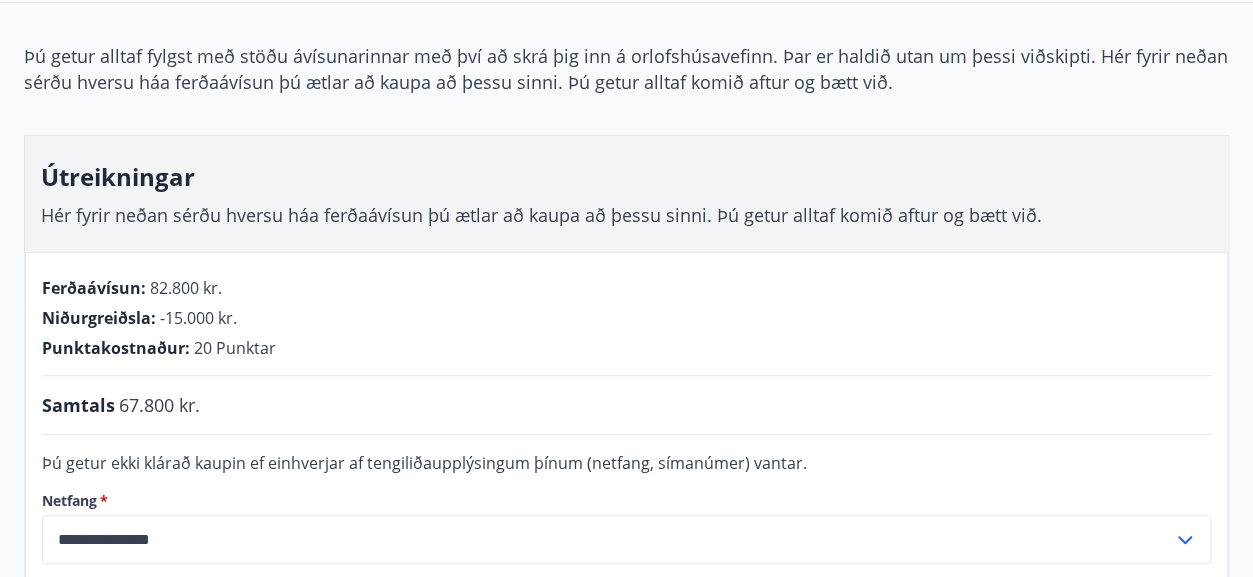 scroll, scrollTop: 140, scrollLeft: 0, axis: vertical 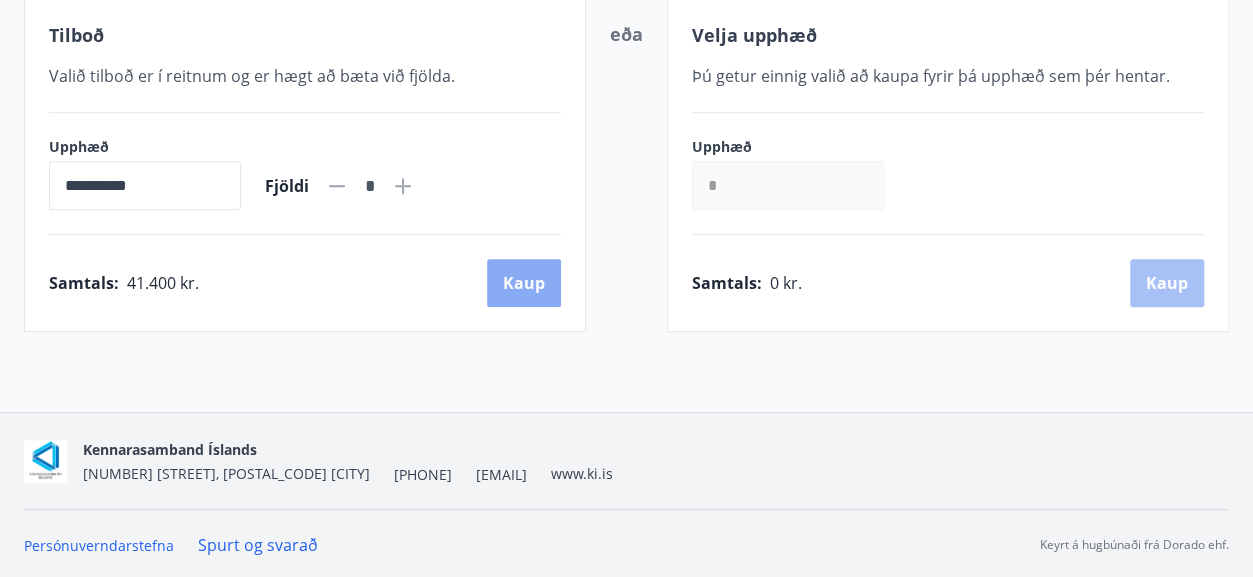 click on "Kaup" at bounding box center (524, 283) 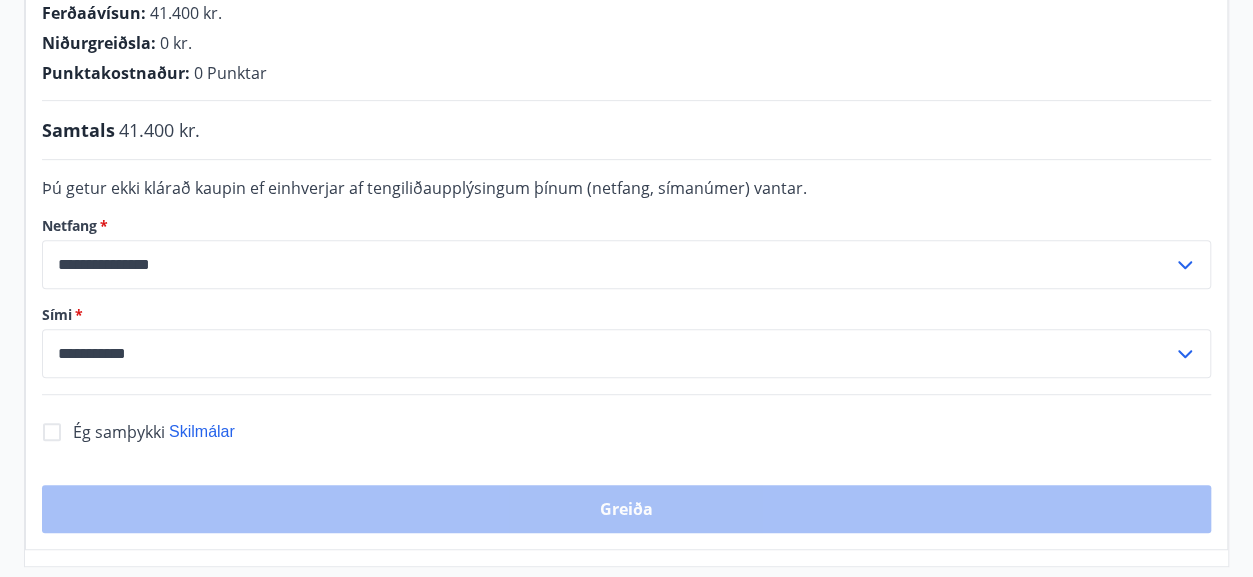 scroll, scrollTop: 405, scrollLeft: 0, axis: vertical 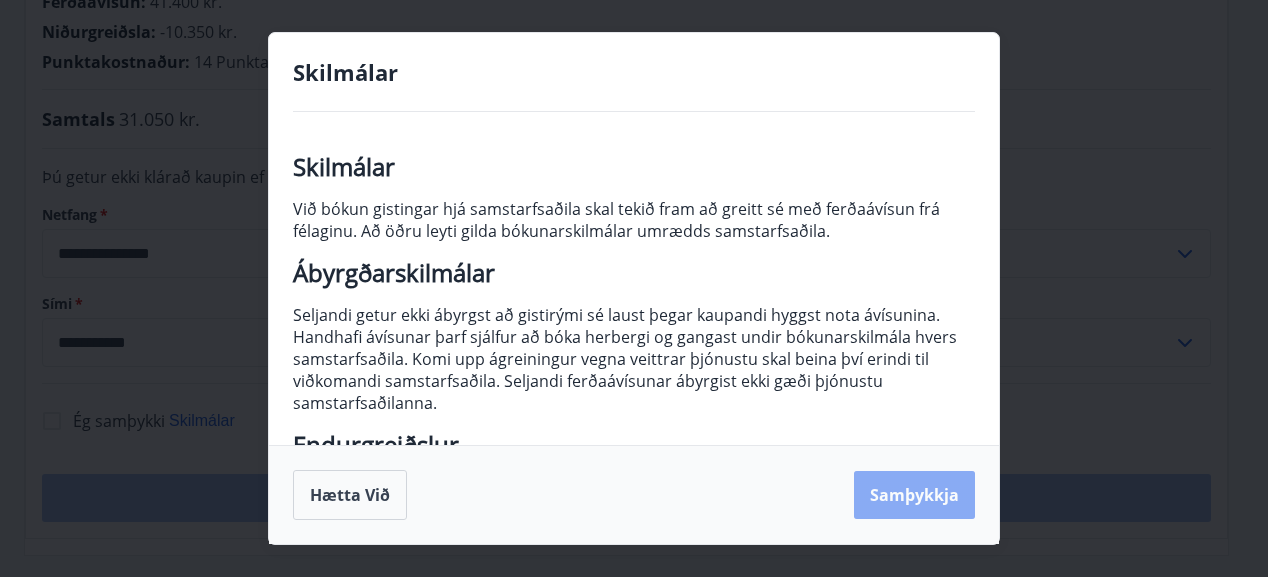 click on "Samþykkja" at bounding box center (914, 495) 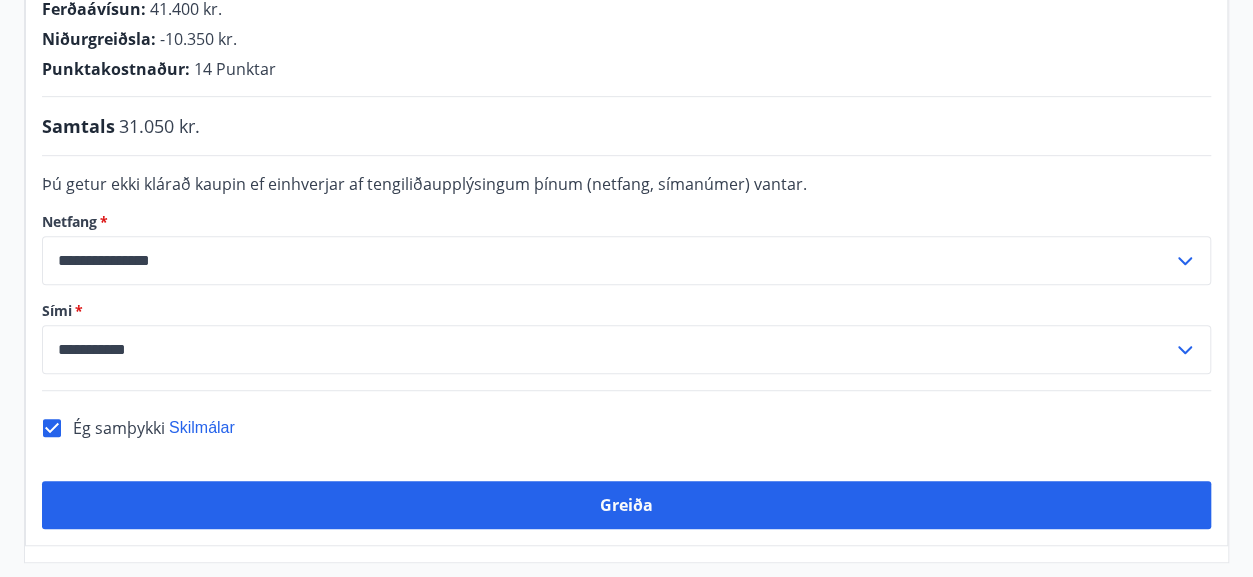 scroll, scrollTop: 416, scrollLeft: 0, axis: vertical 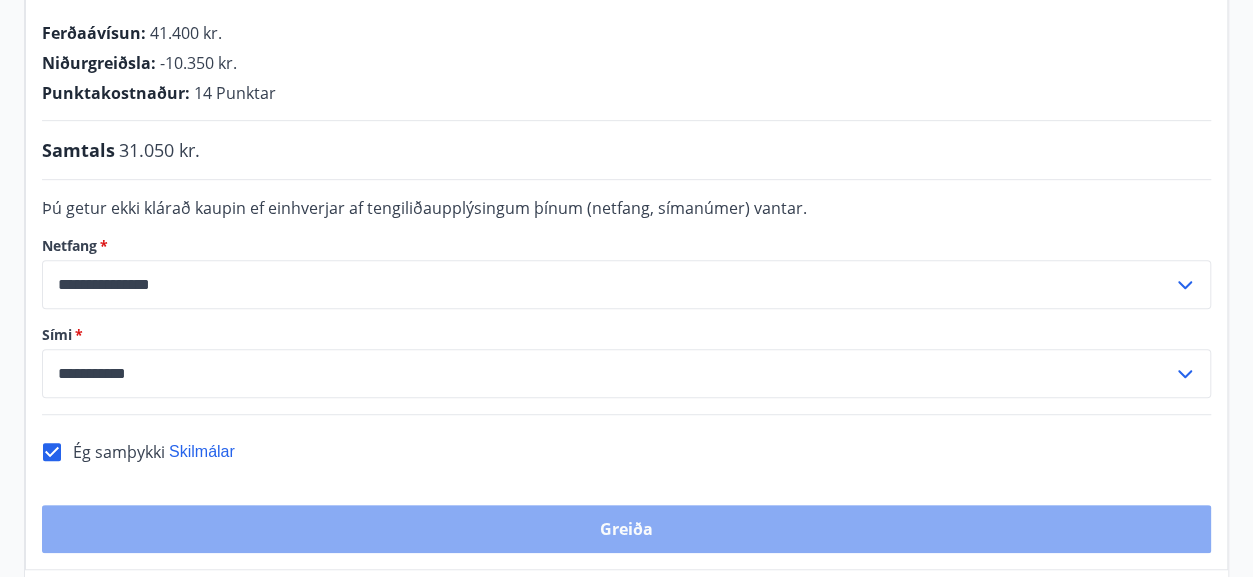 click on "Greiða" at bounding box center [626, 529] 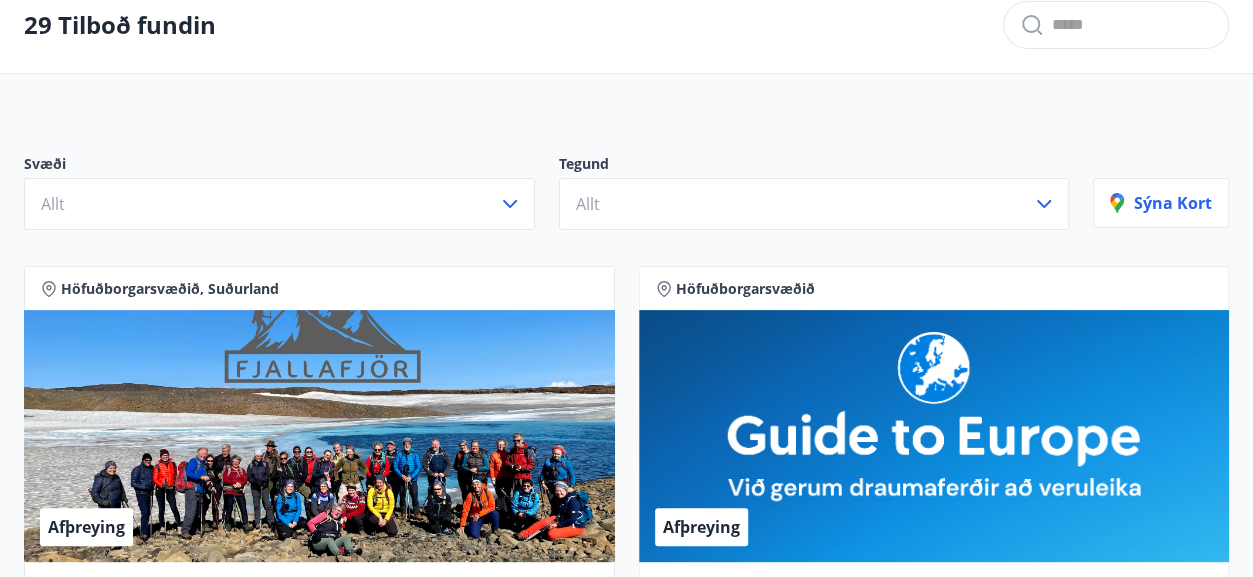 scroll, scrollTop: 106, scrollLeft: 0, axis: vertical 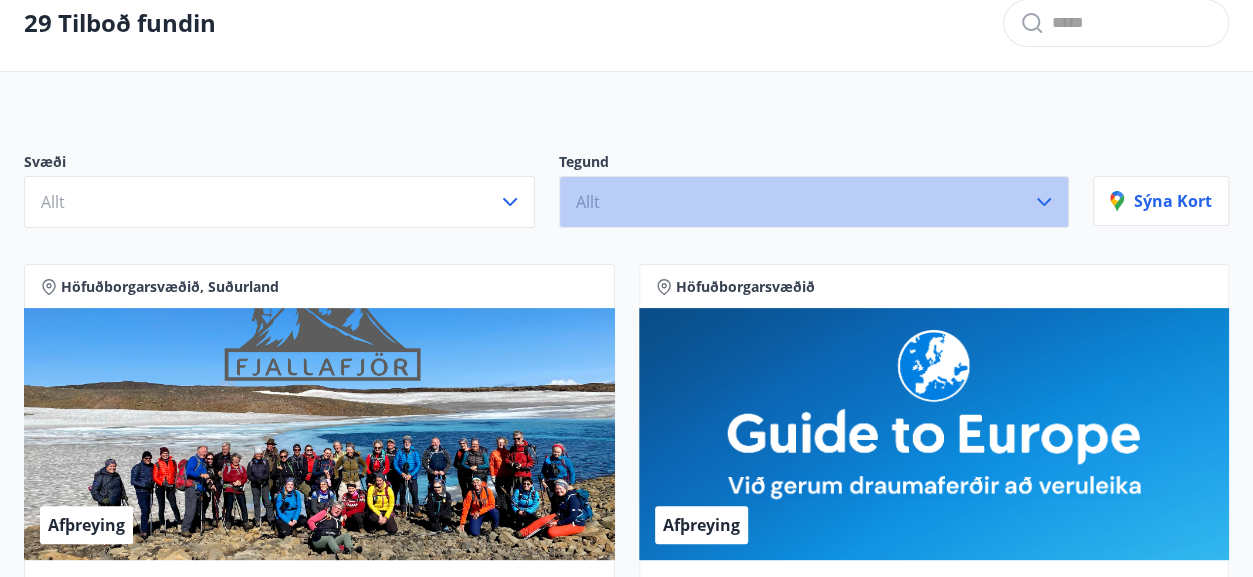 click 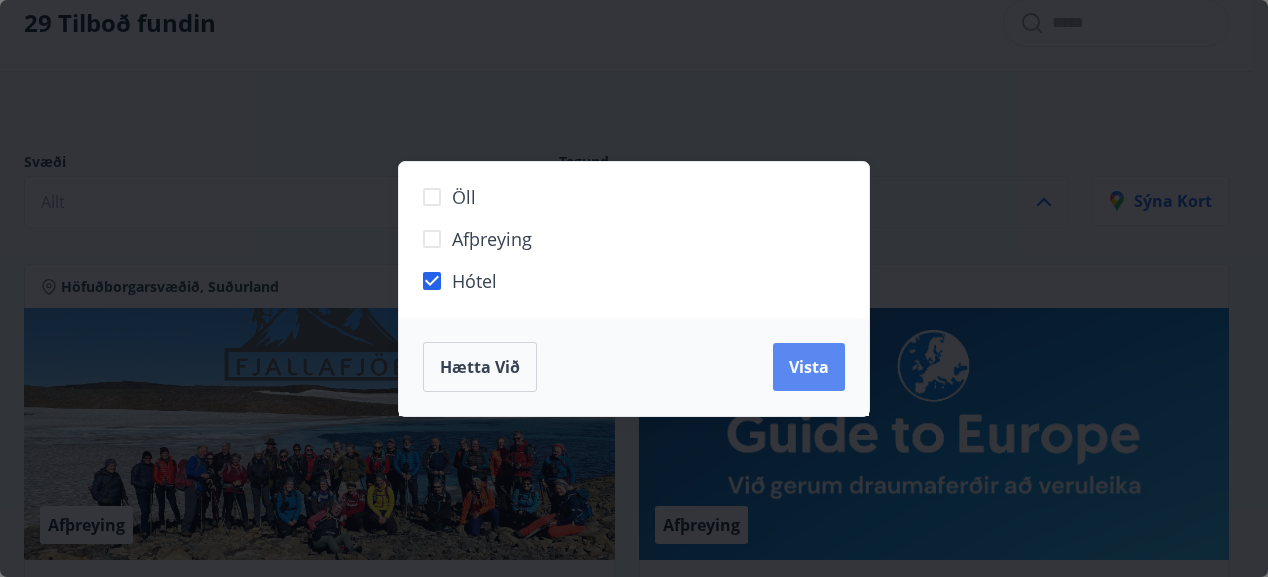 click on "Vista" at bounding box center (809, 367) 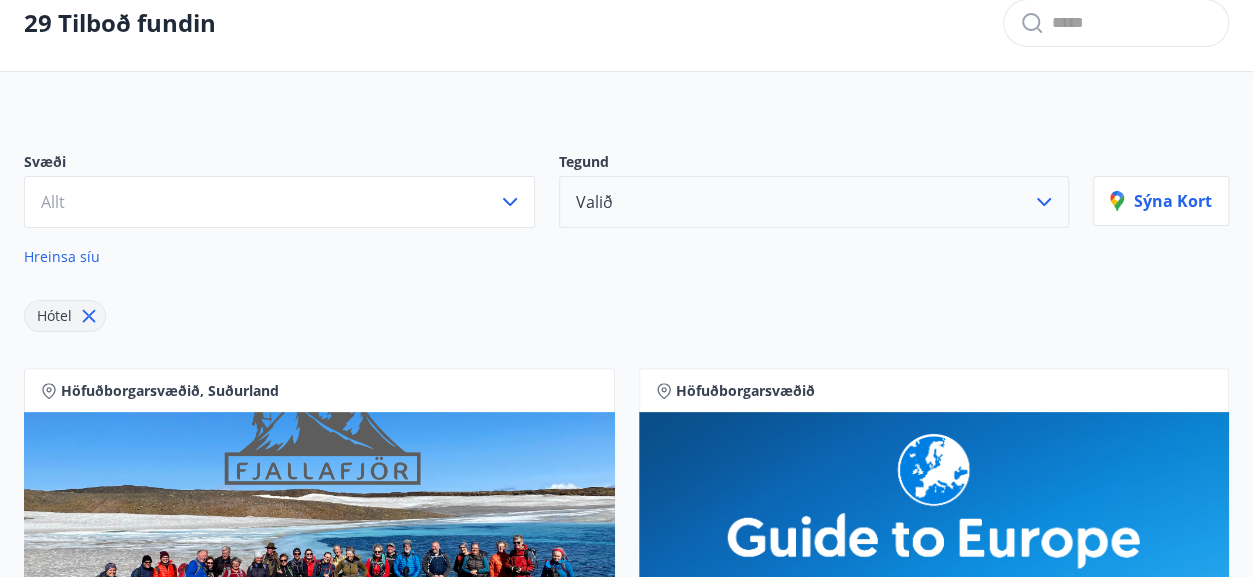 type 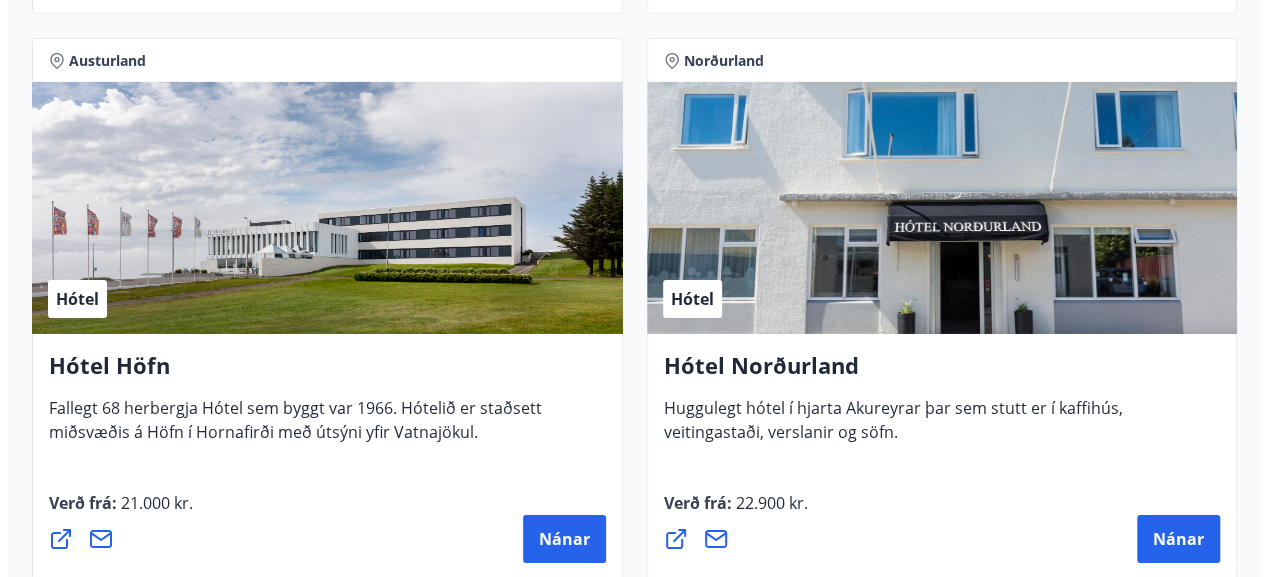 scroll, scrollTop: 3306, scrollLeft: 0, axis: vertical 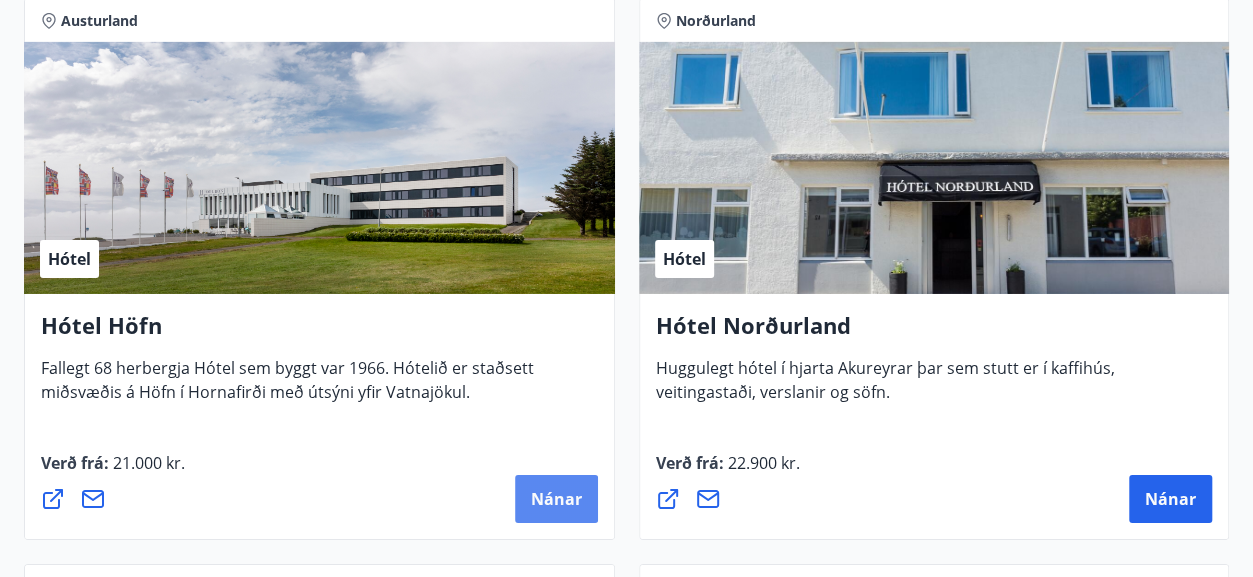 click on "Nánar" at bounding box center (556, 499) 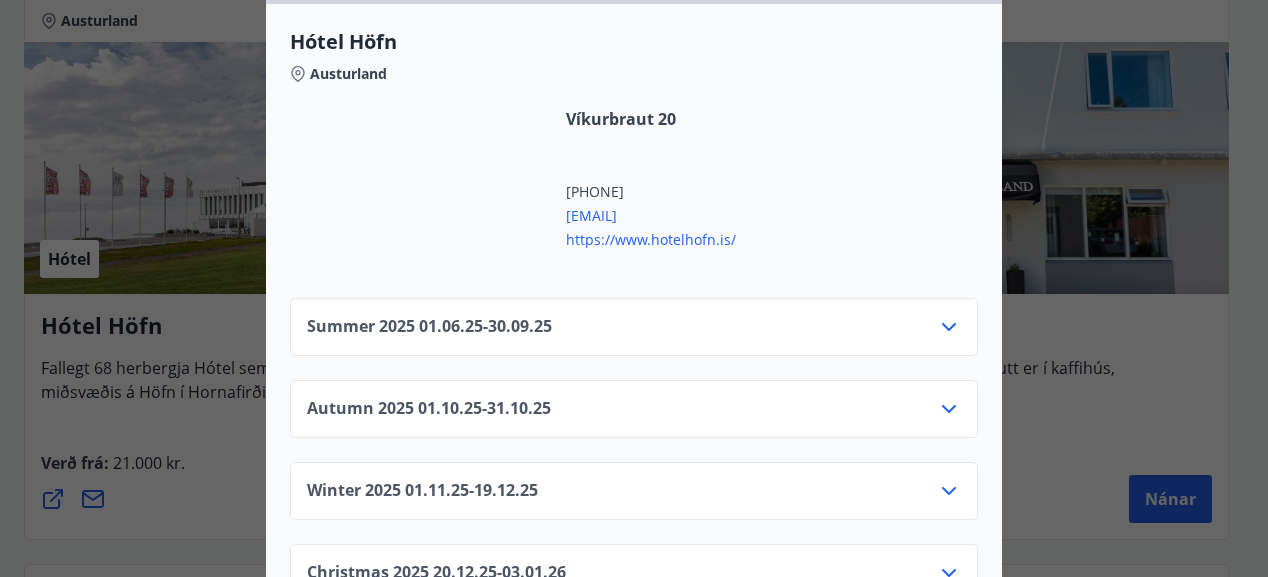 scroll, scrollTop: 853, scrollLeft: 0, axis: vertical 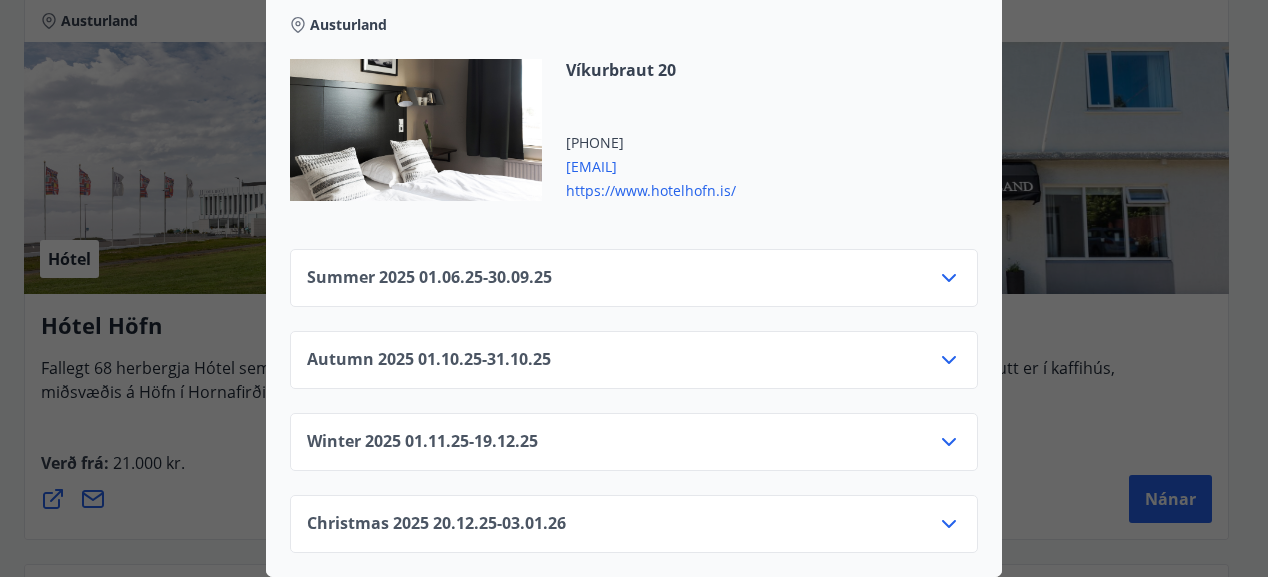 click on "Summer 2025   01.06.25  -  30.09.25" at bounding box center (634, 286) 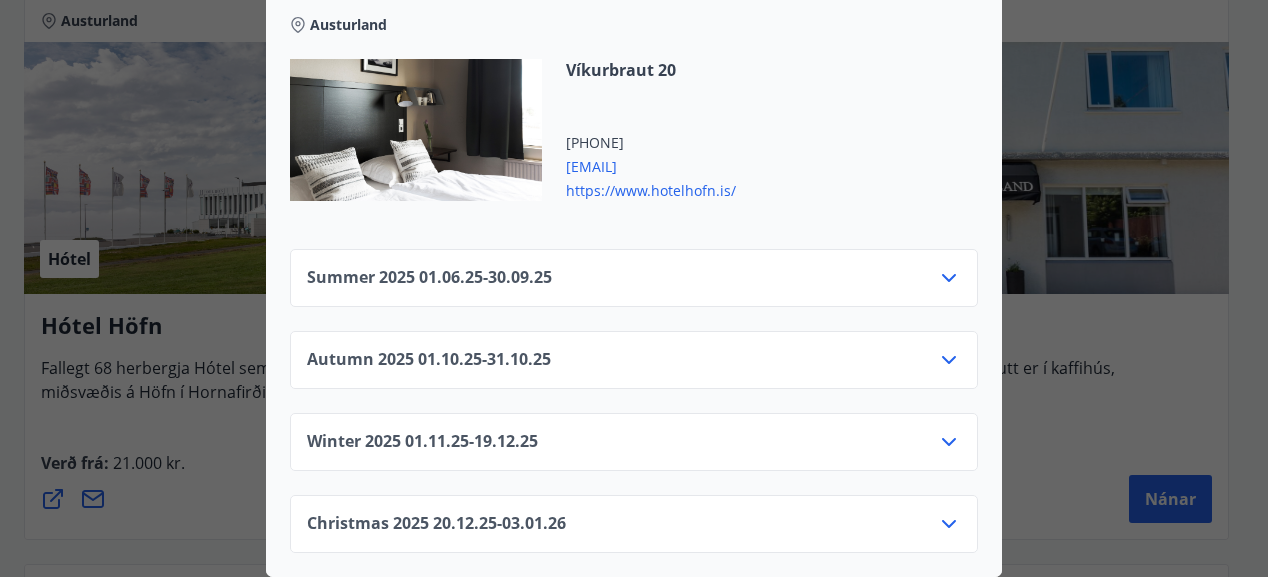 click 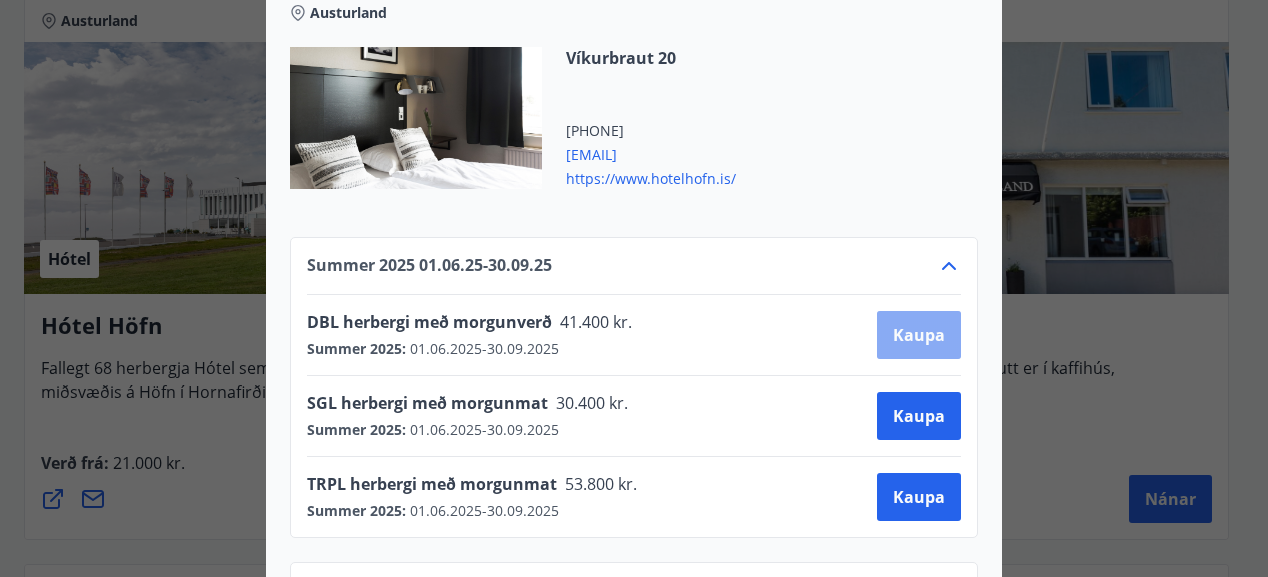 click on "Kaupa" at bounding box center [919, 335] 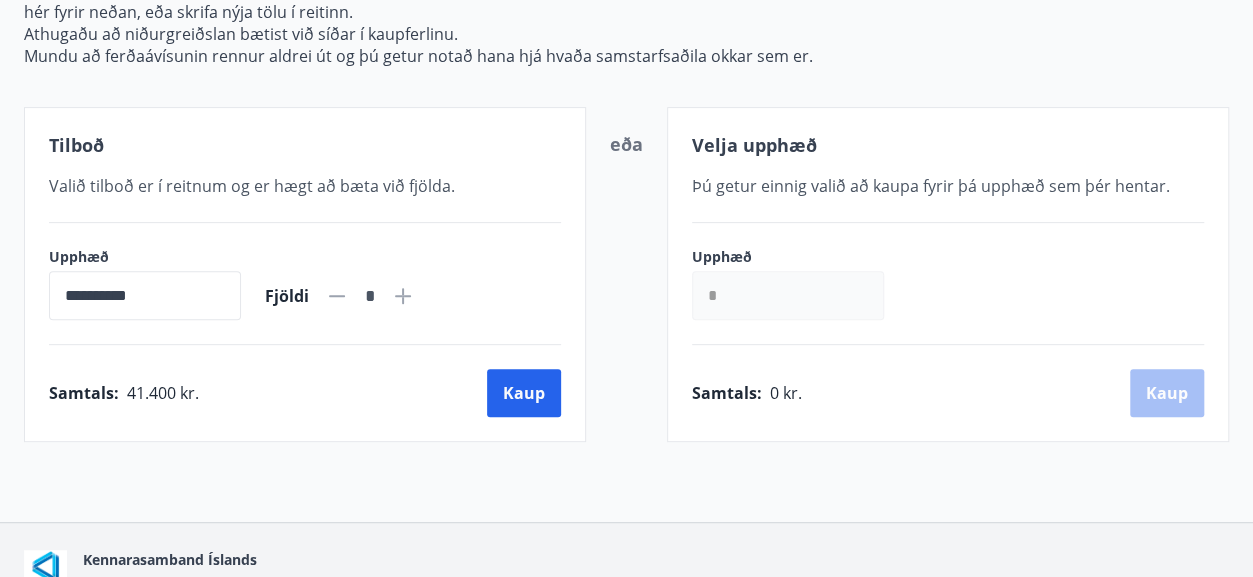 scroll, scrollTop: 405, scrollLeft: 0, axis: vertical 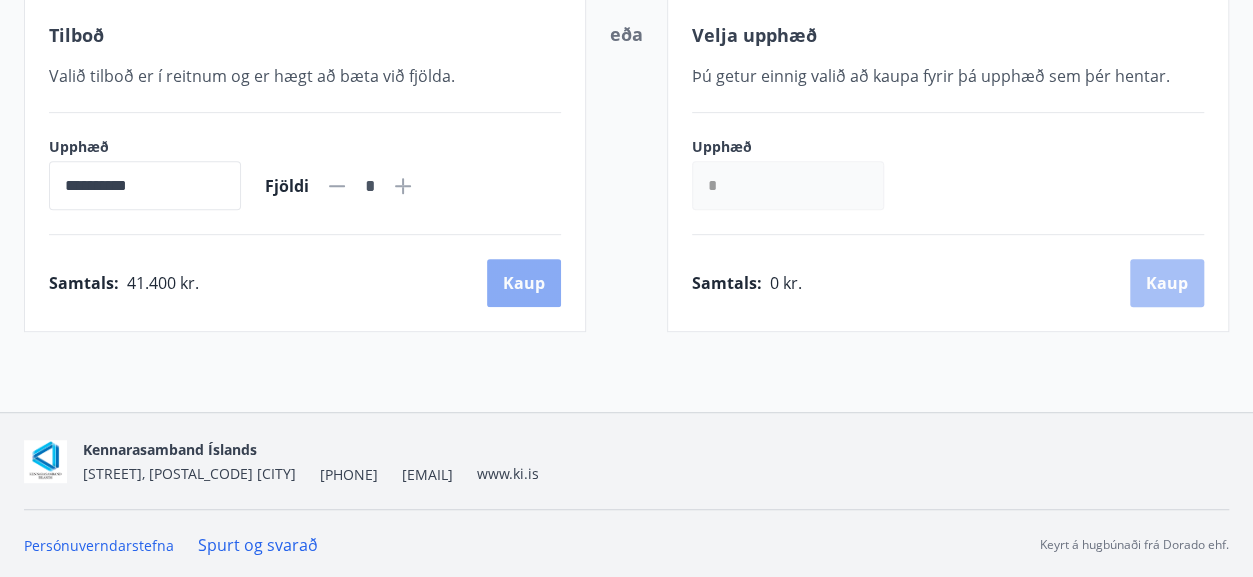 click on "Kaup" at bounding box center (524, 283) 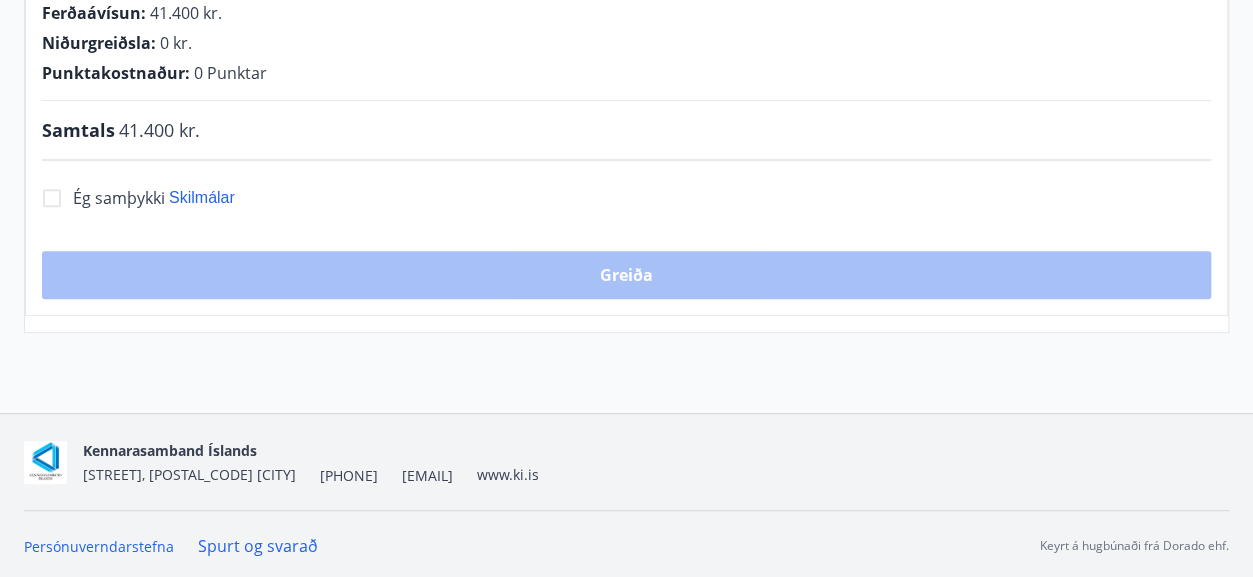 scroll, scrollTop: 405, scrollLeft: 0, axis: vertical 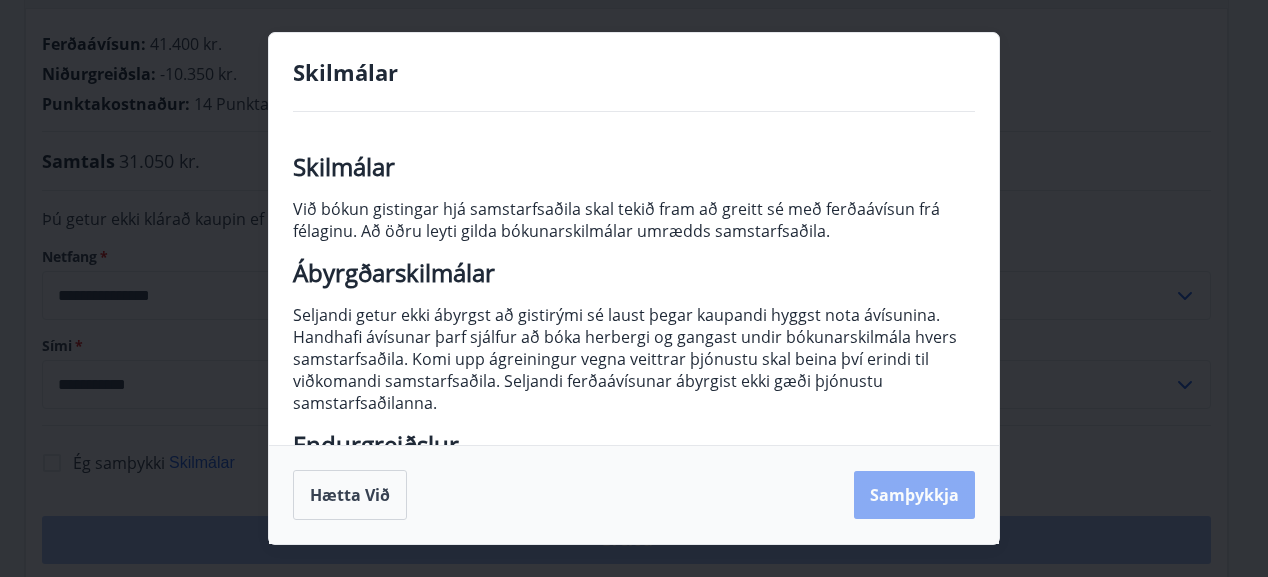 click on "Samþykkja" at bounding box center [914, 495] 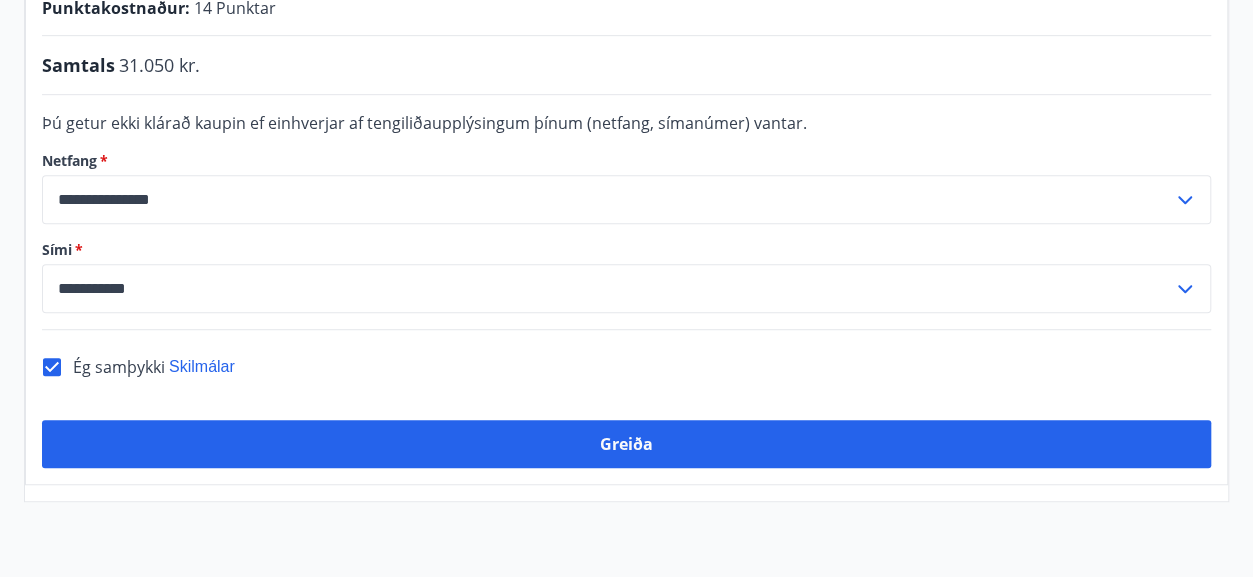 scroll, scrollTop: 436, scrollLeft: 0, axis: vertical 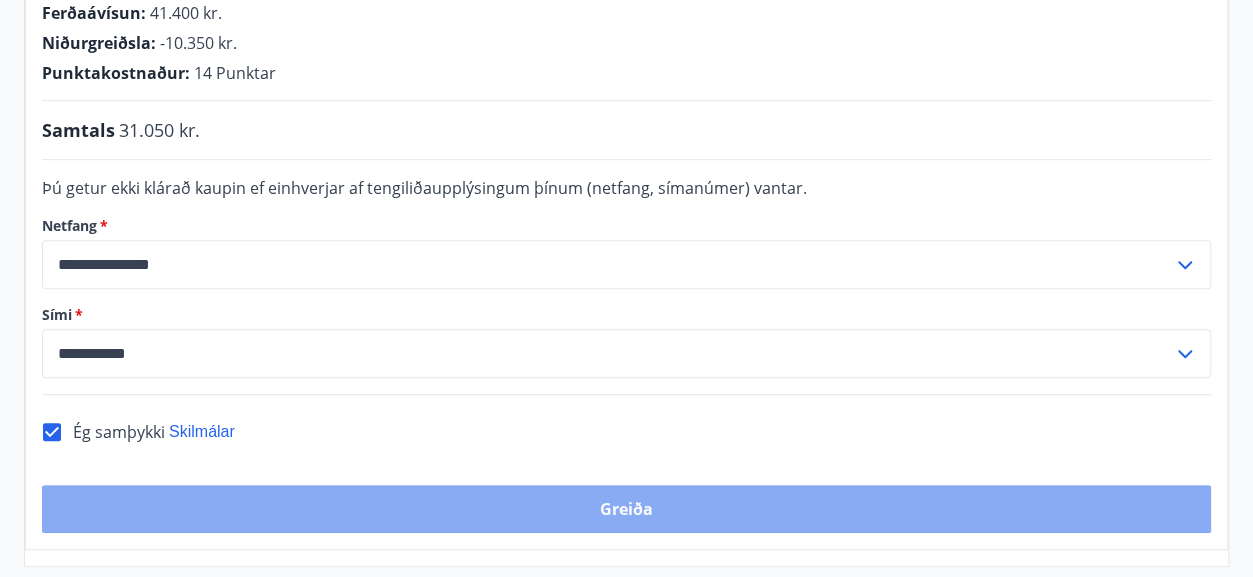click on "Greiða" at bounding box center [626, 509] 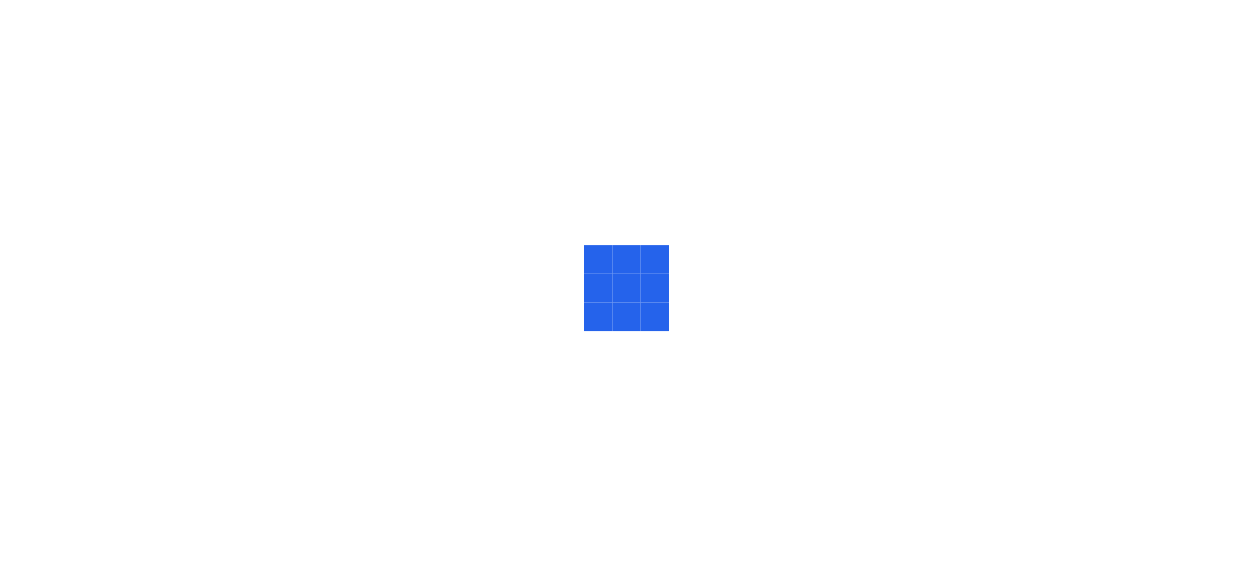 scroll, scrollTop: 0, scrollLeft: 0, axis: both 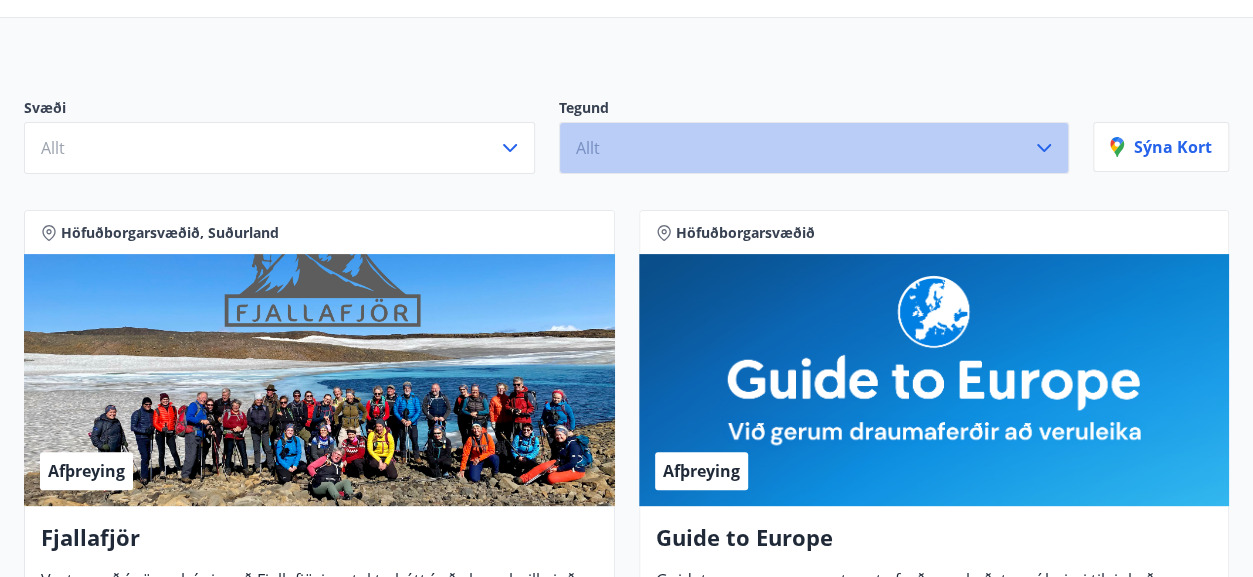 click 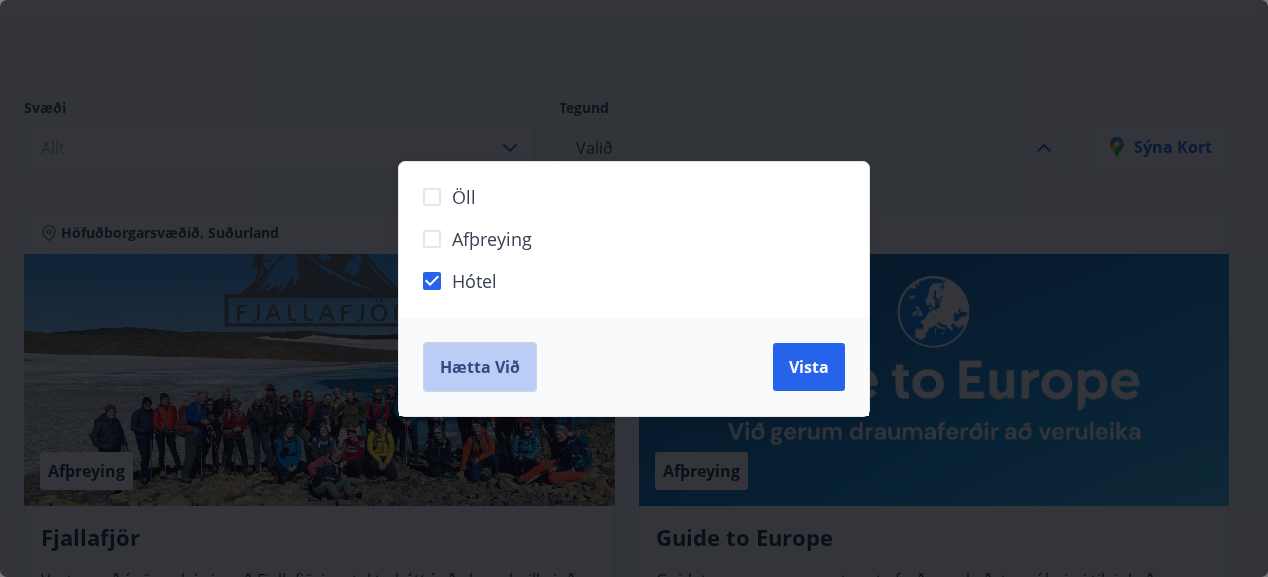 click on "Hætta við" at bounding box center [480, 367] 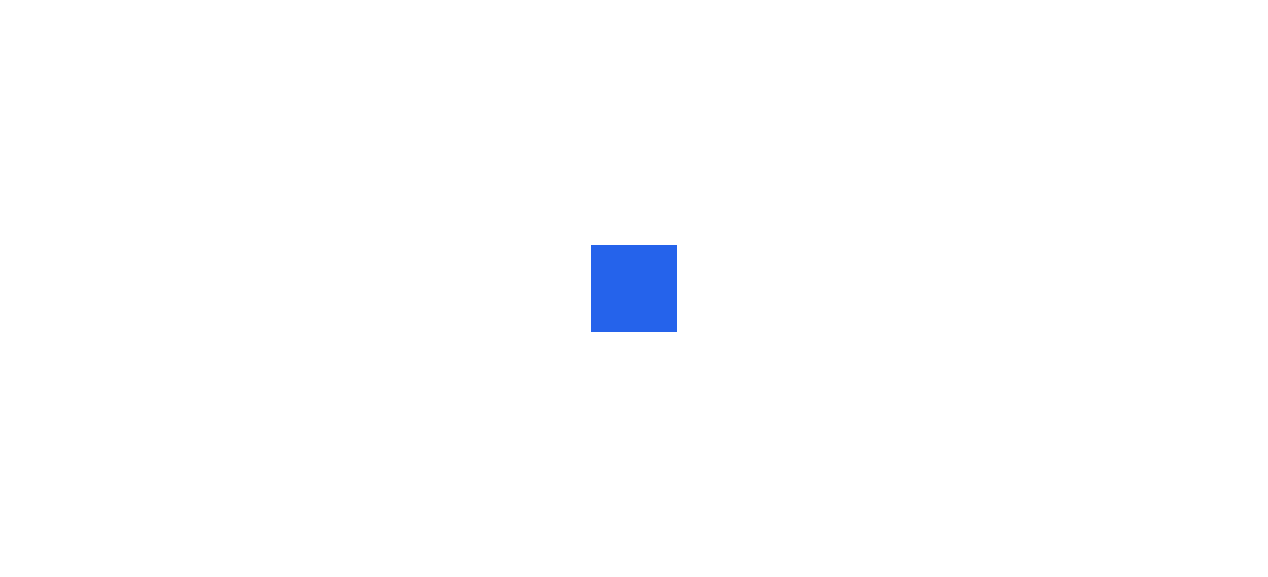 scroll, scrollTop: 0, scrollLeft: 0, axis: both 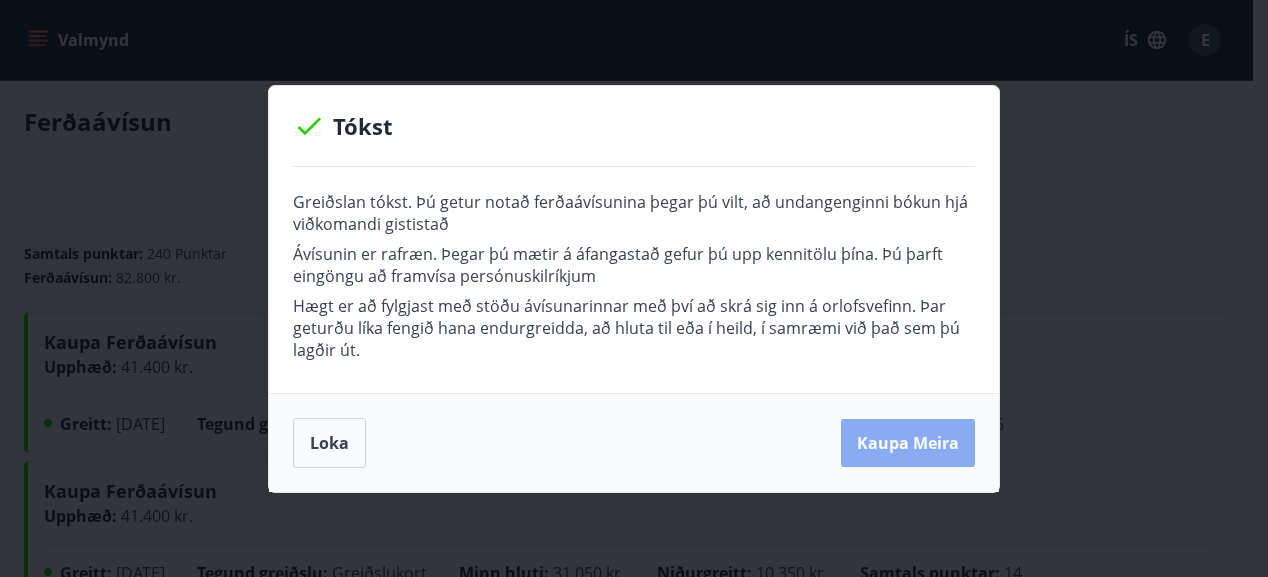 click on "Kaupa meira" at bounding box center (908, 443) 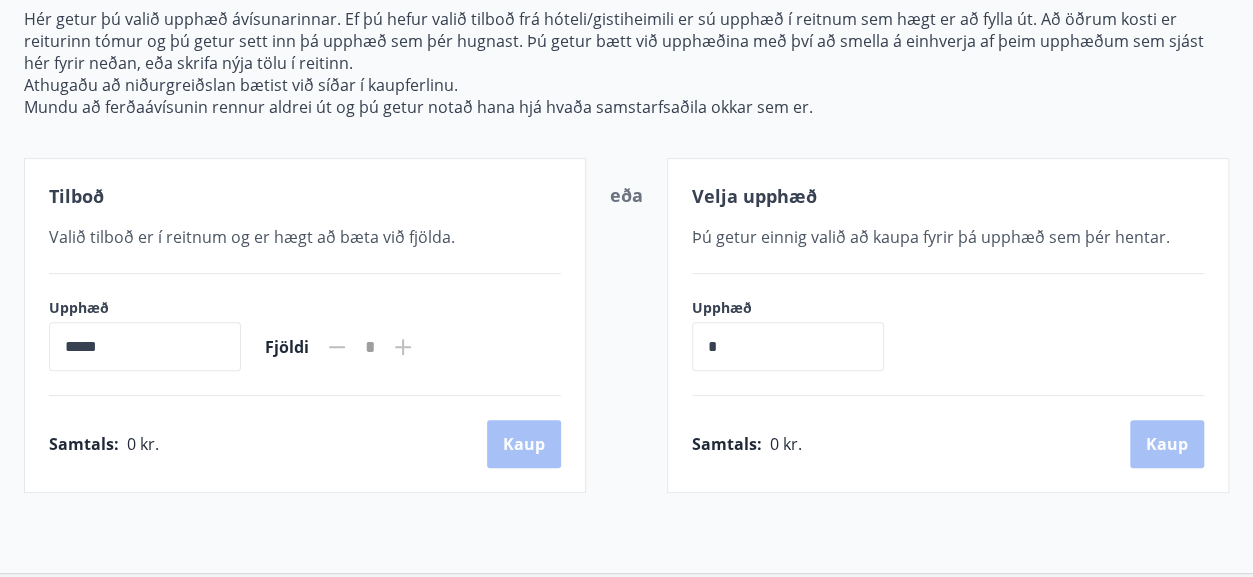 scroll, scrollTop: 0, scrollLeft: 0, axis: both 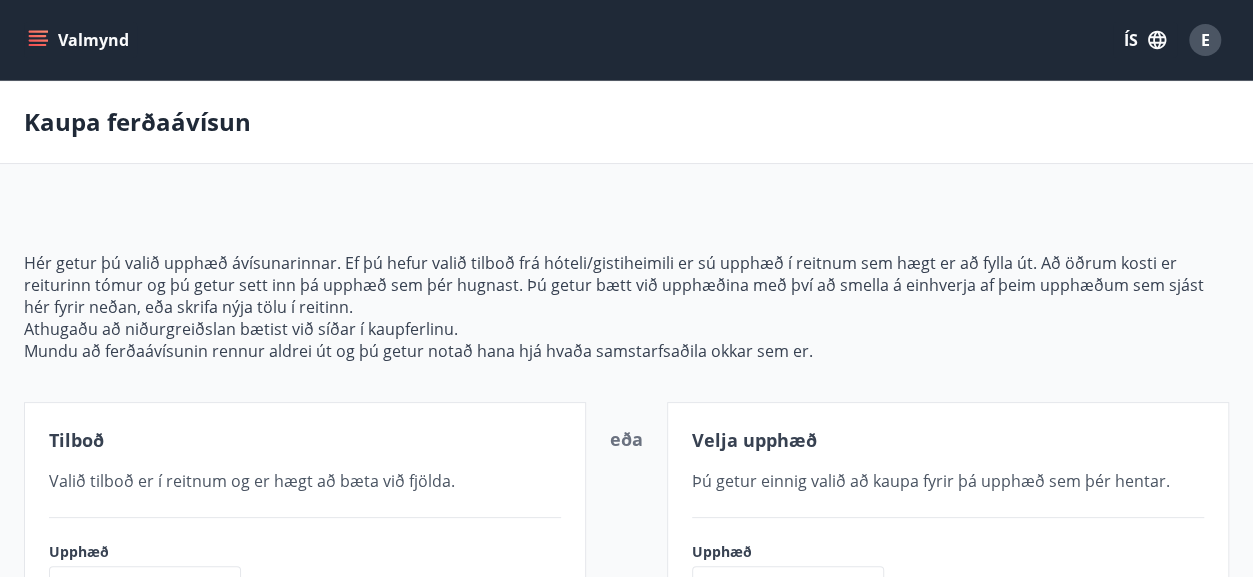 click on "Valmynd ÍS E" at bounding box center (626, 40) 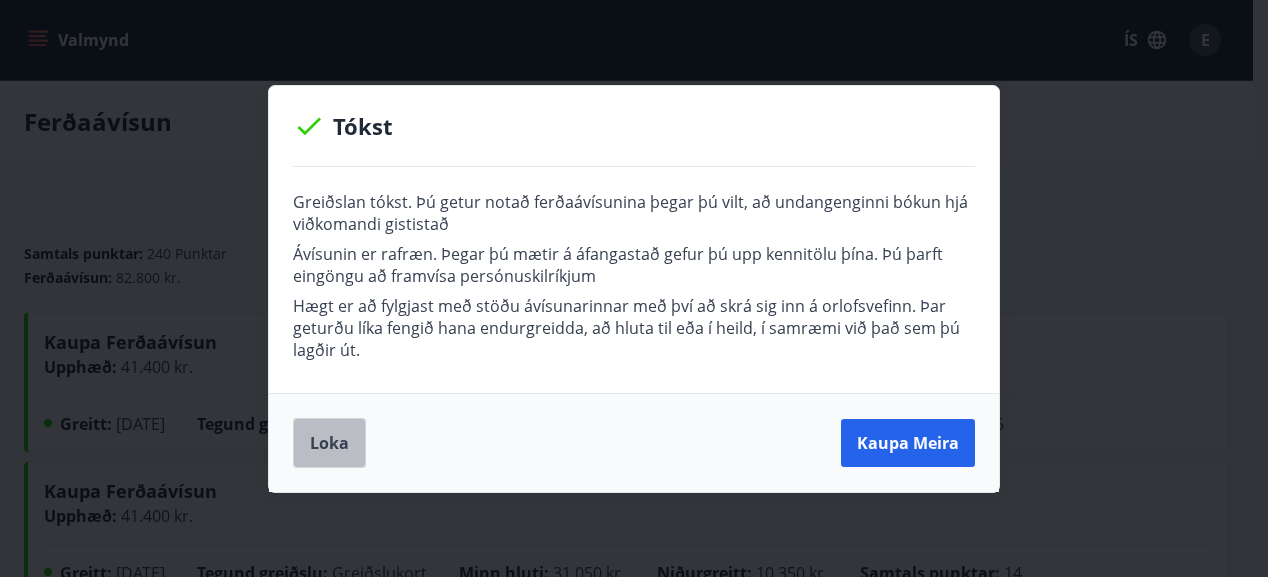click on "Loka" at bounding box center (329, 443) 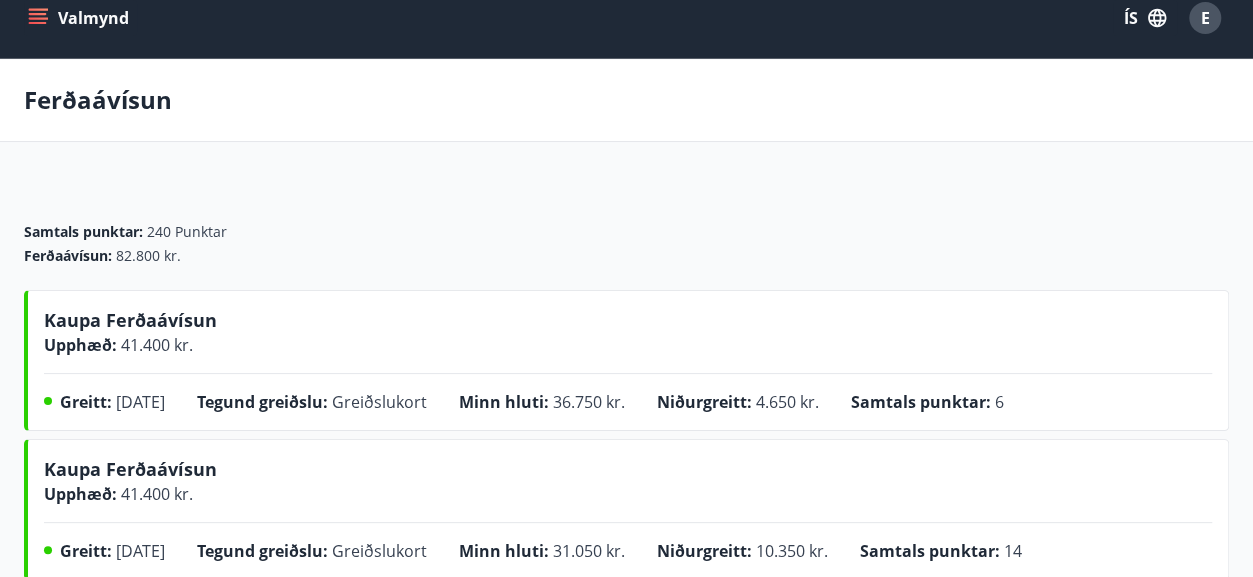 scroll, scrollTop: 0, scrollLeft: 0, axis: both 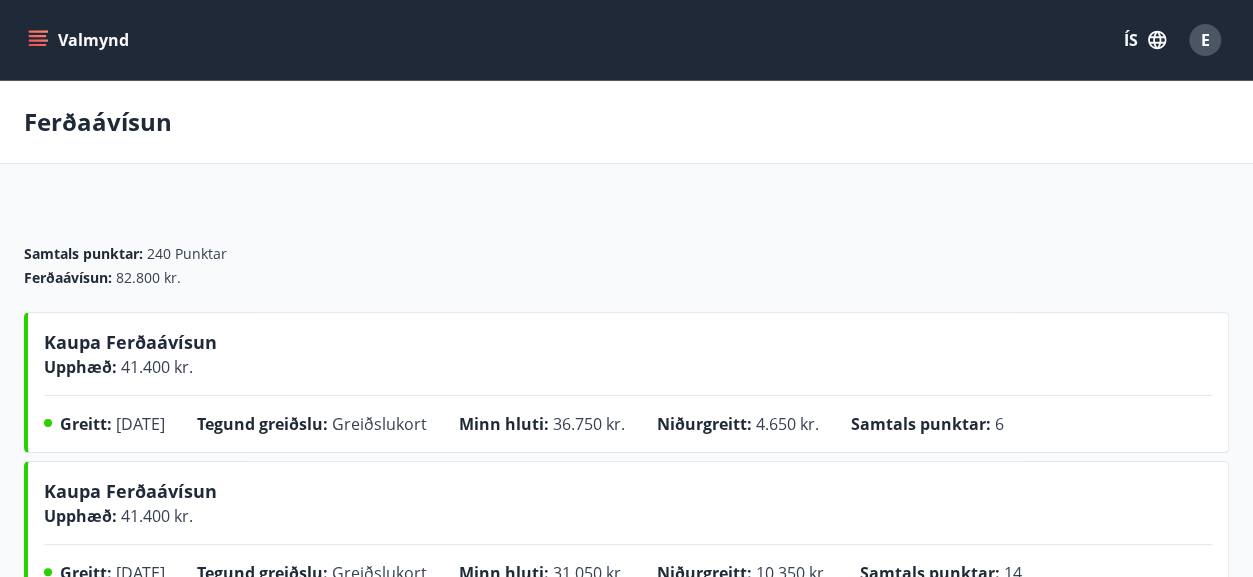 click 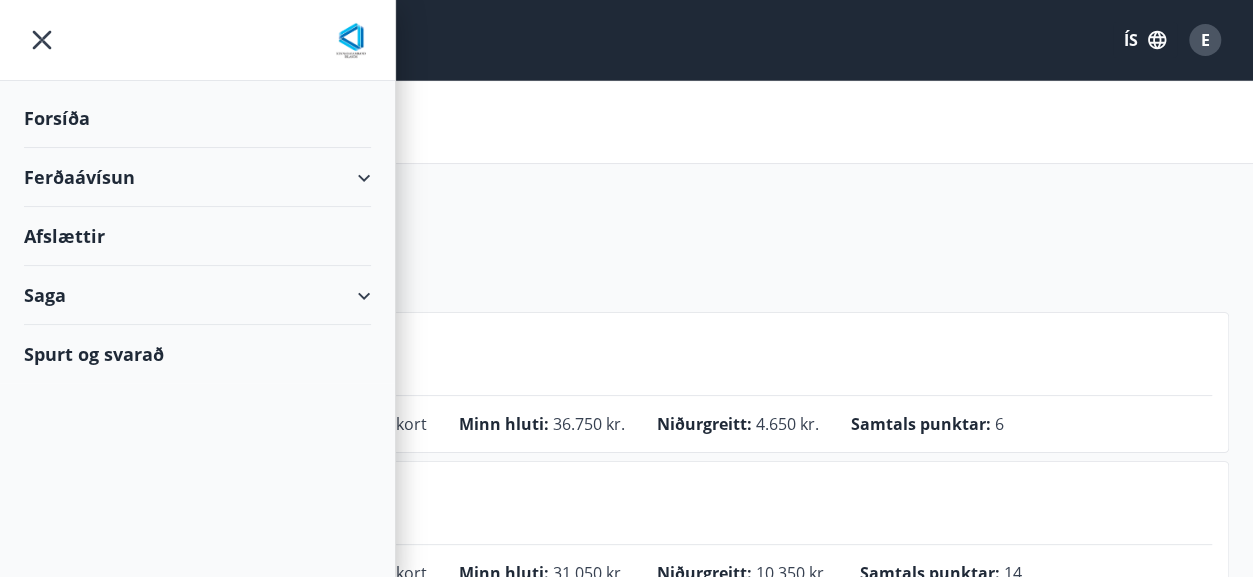 click on "Spurt og svarað" at bounding box center [197, 354] 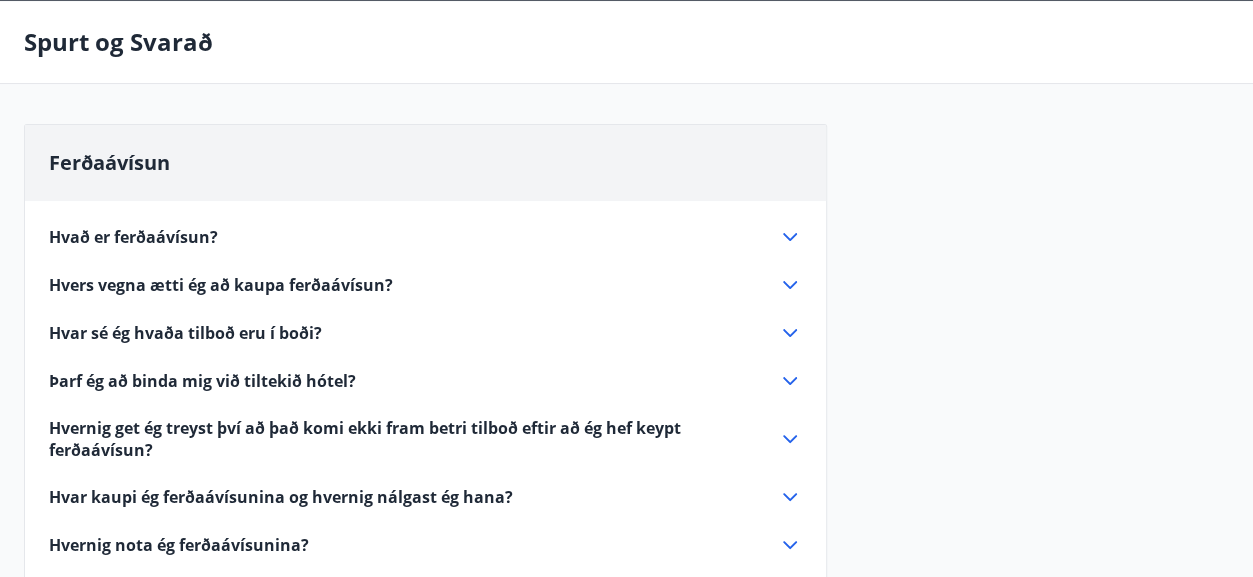 scroll, scrollTop: 120, scrollLeft: 0, axis: vertical 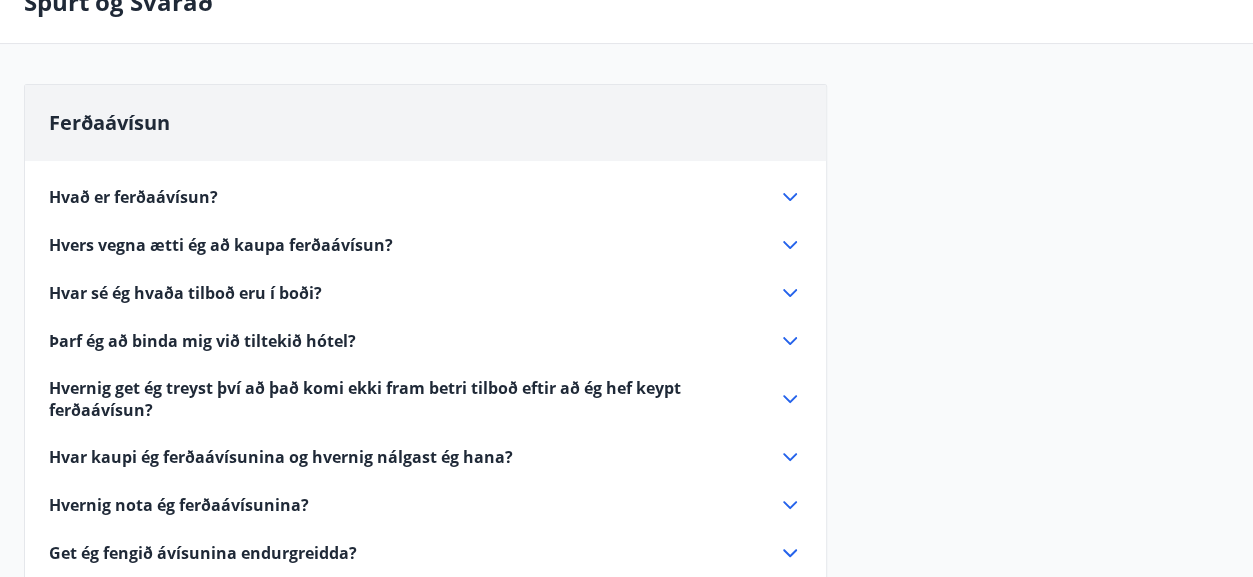 click 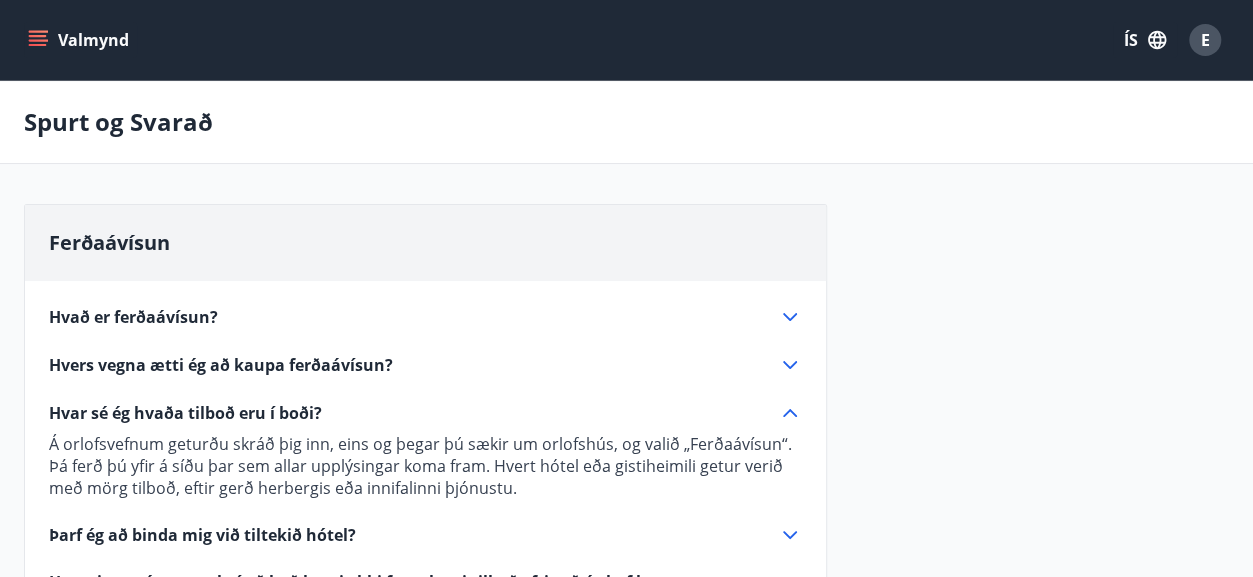scroll, scrollTop: 0, scrollLeft: 0, axis: both 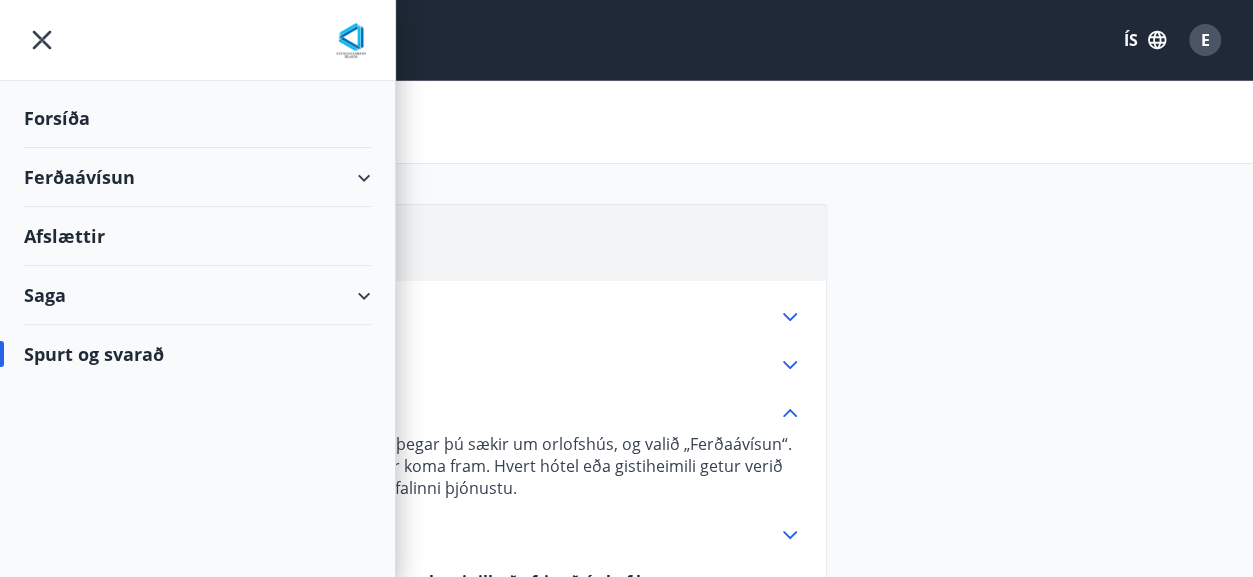 click on "Afslættir" at bounding box center [197, 236] 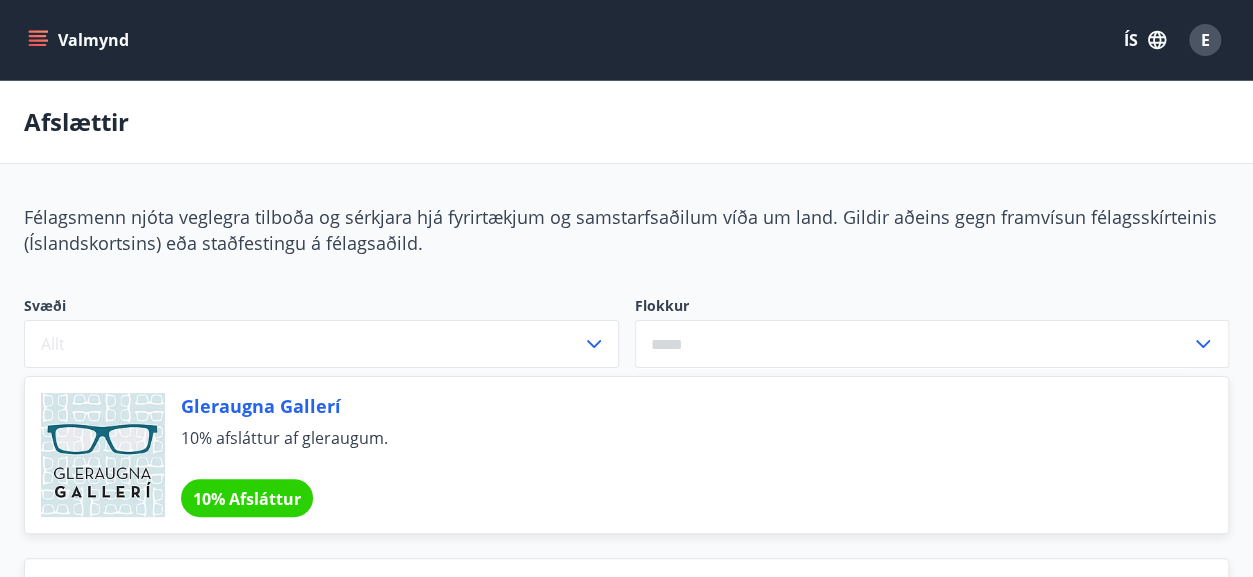 click 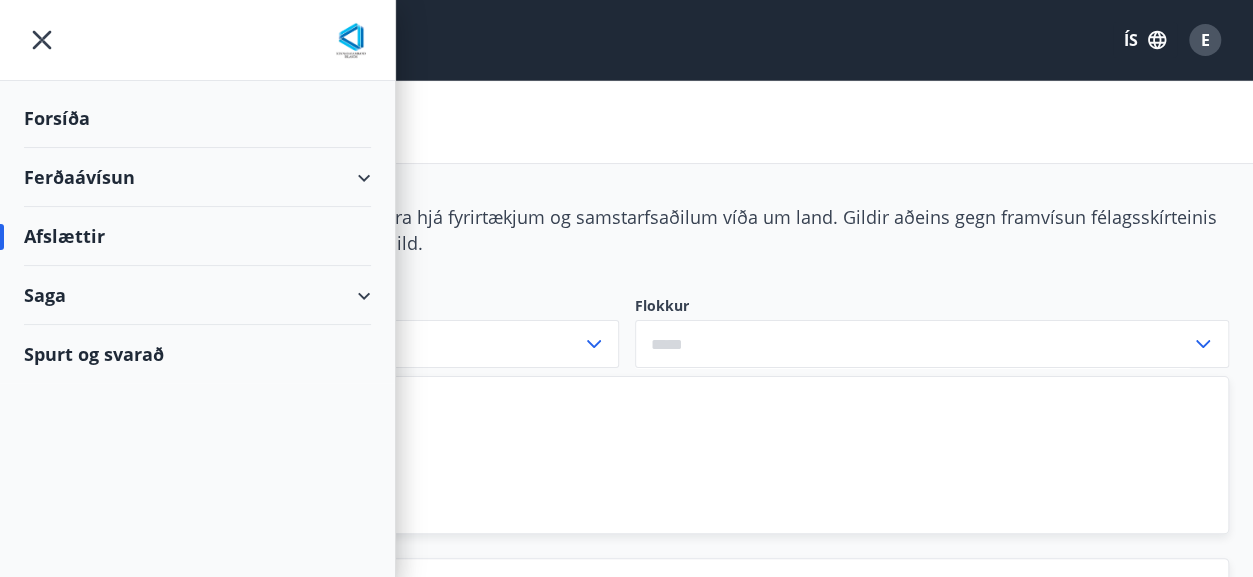 click on "Forsíða" at bounding box center (197, 118) 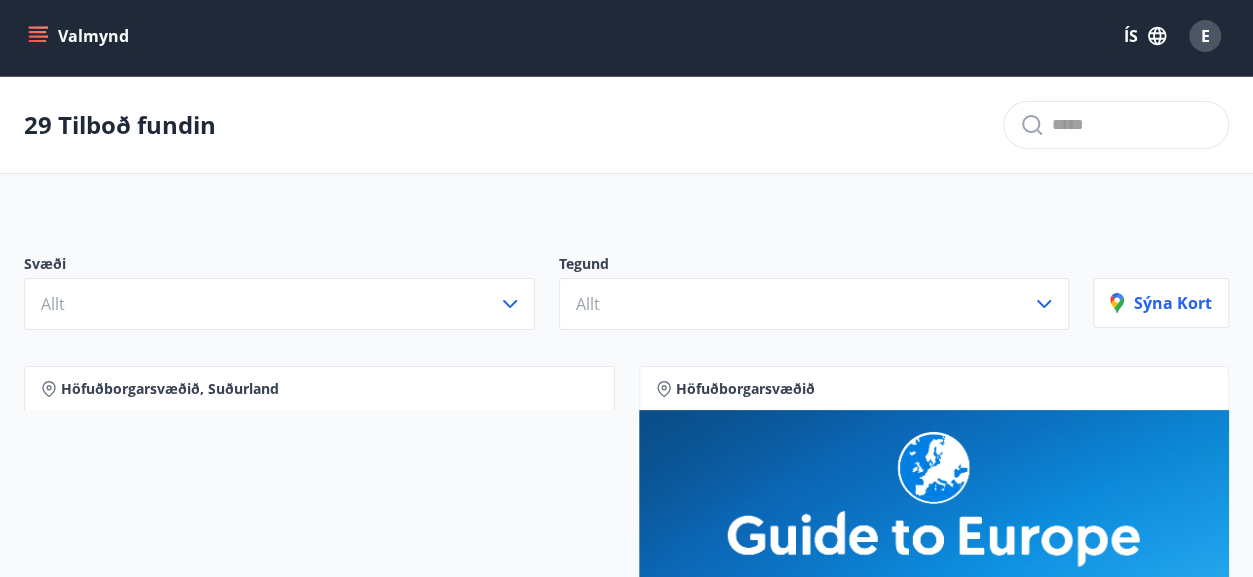 scroll, scrollTop: 0, scrollLeft: 0, axis: both 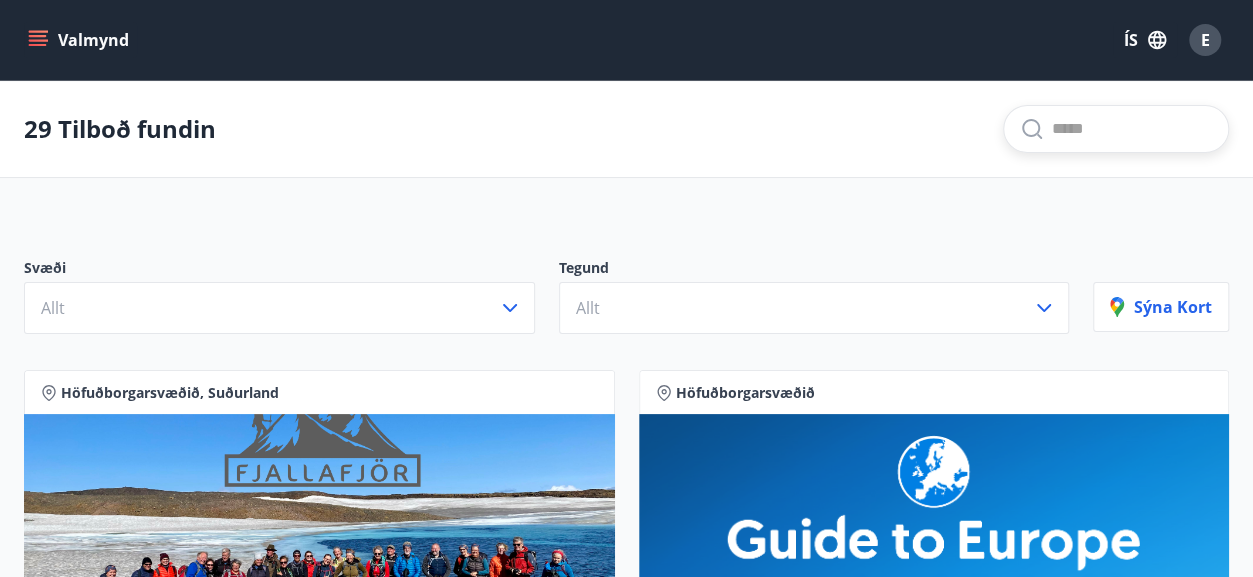 click at bounding box center (1132, 129) 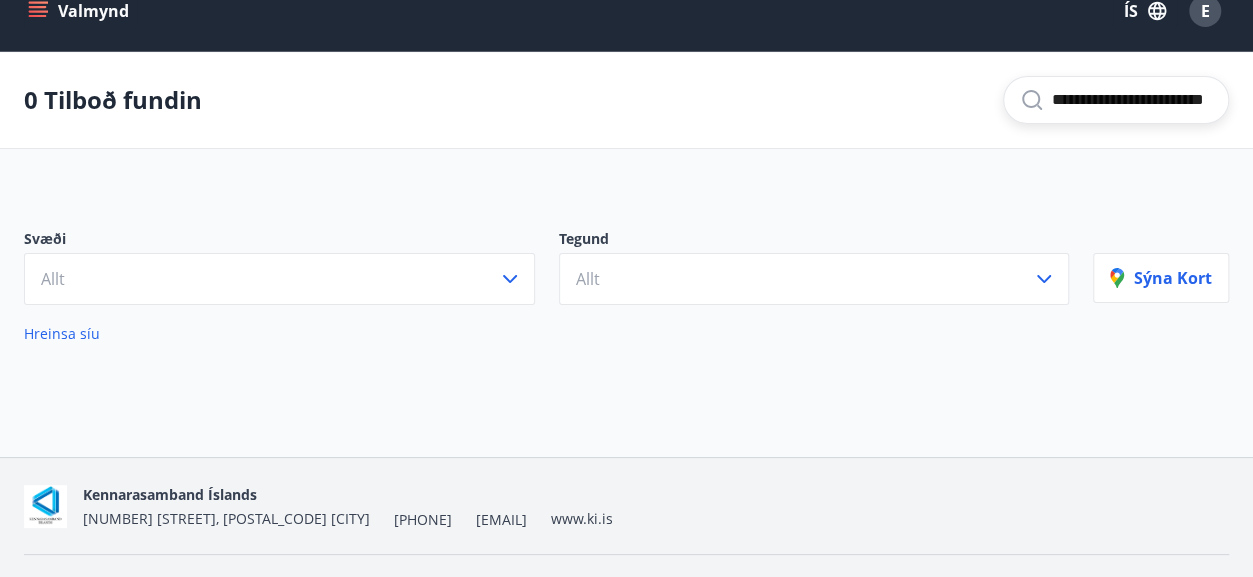 scroll, scrollTop: 0, scrollLeft: 0, axis: both 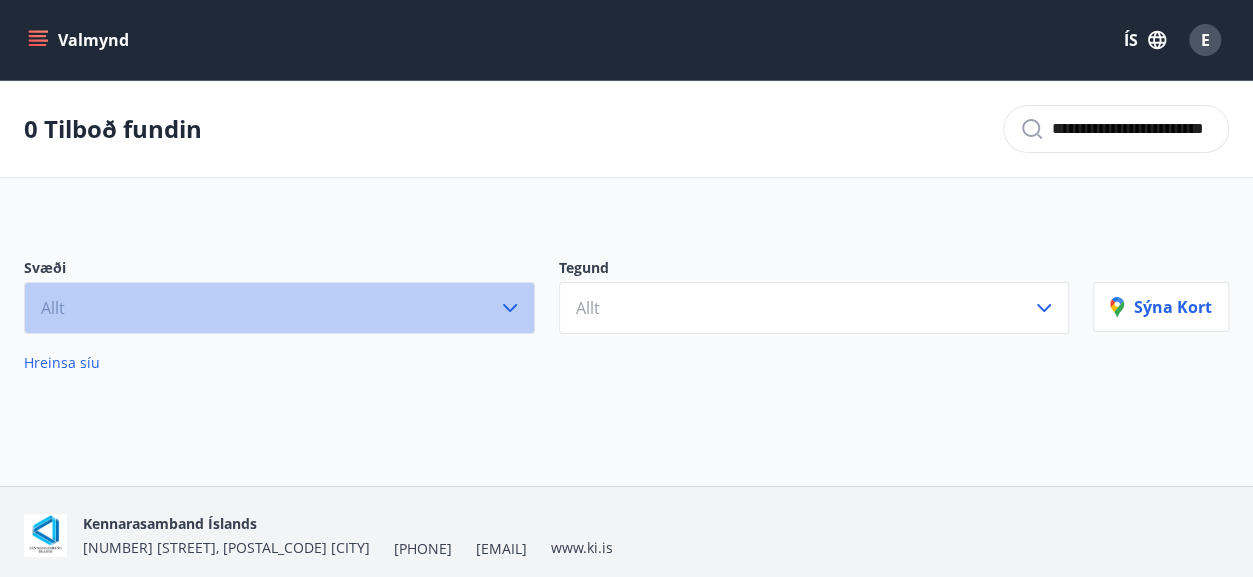 click 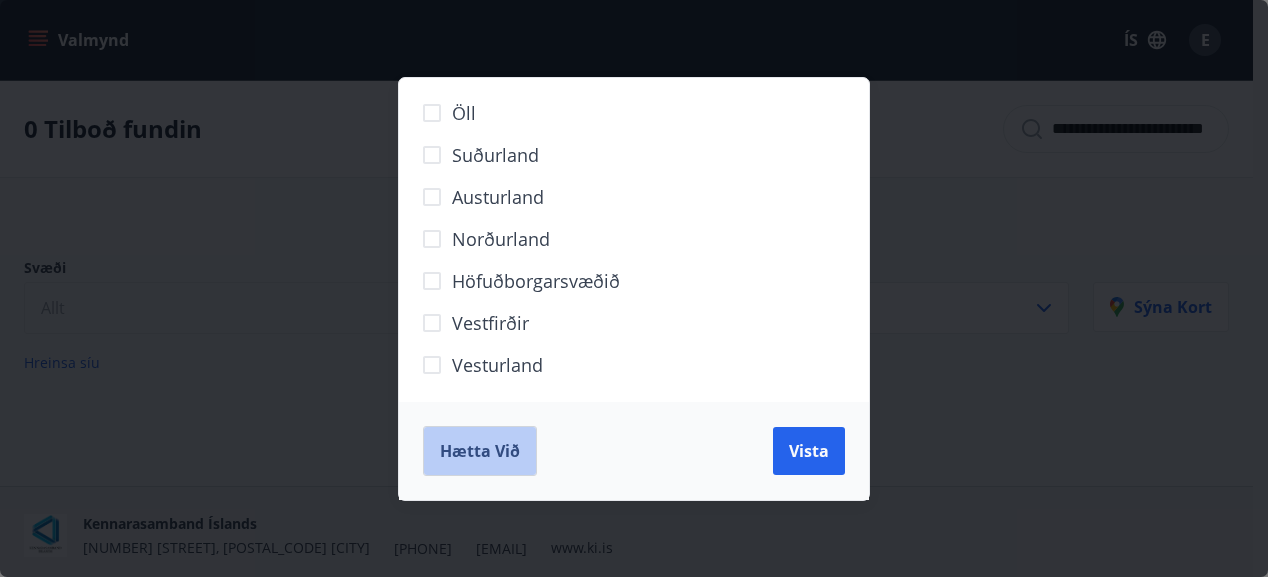 click on "Hætta við" at bounding box center (480, 451) 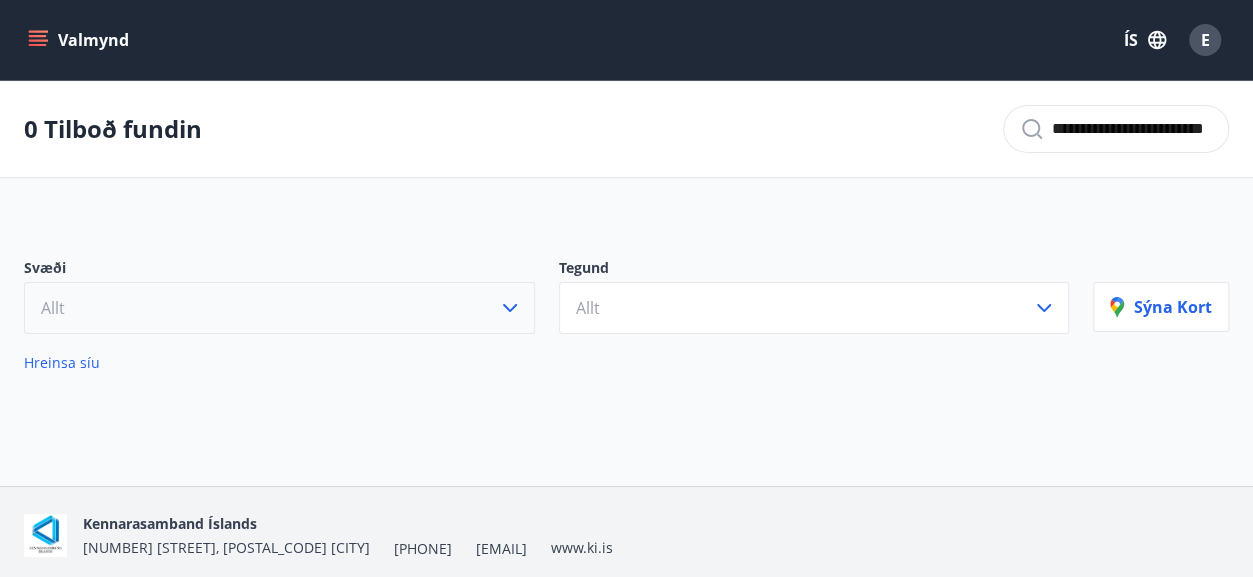 click 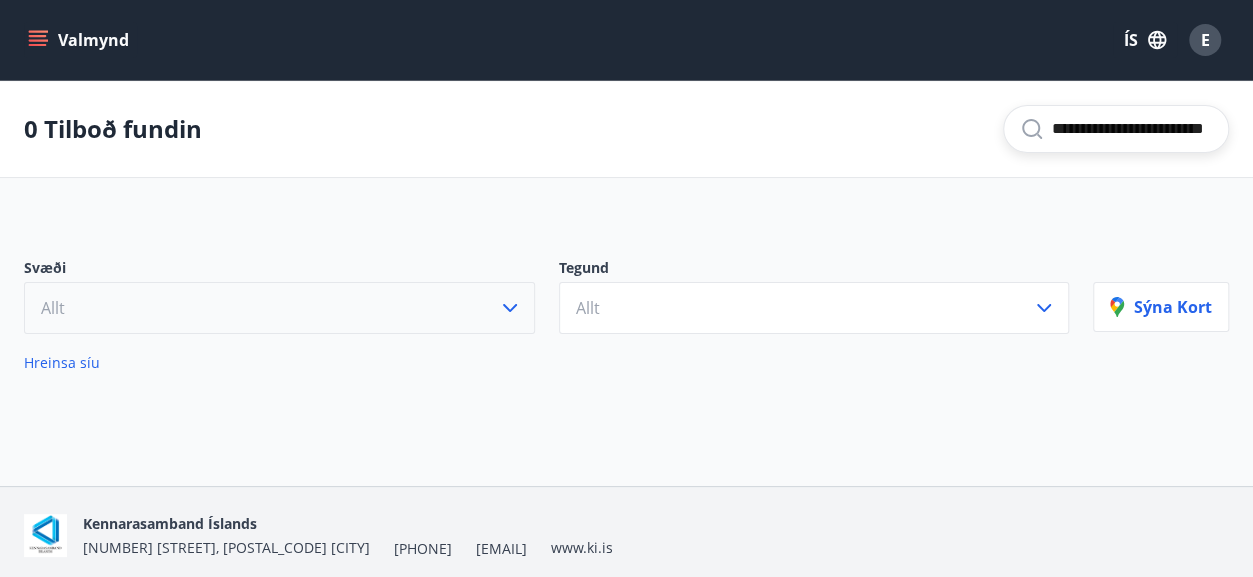 click on "**********" at bounding box center (1132, 129) 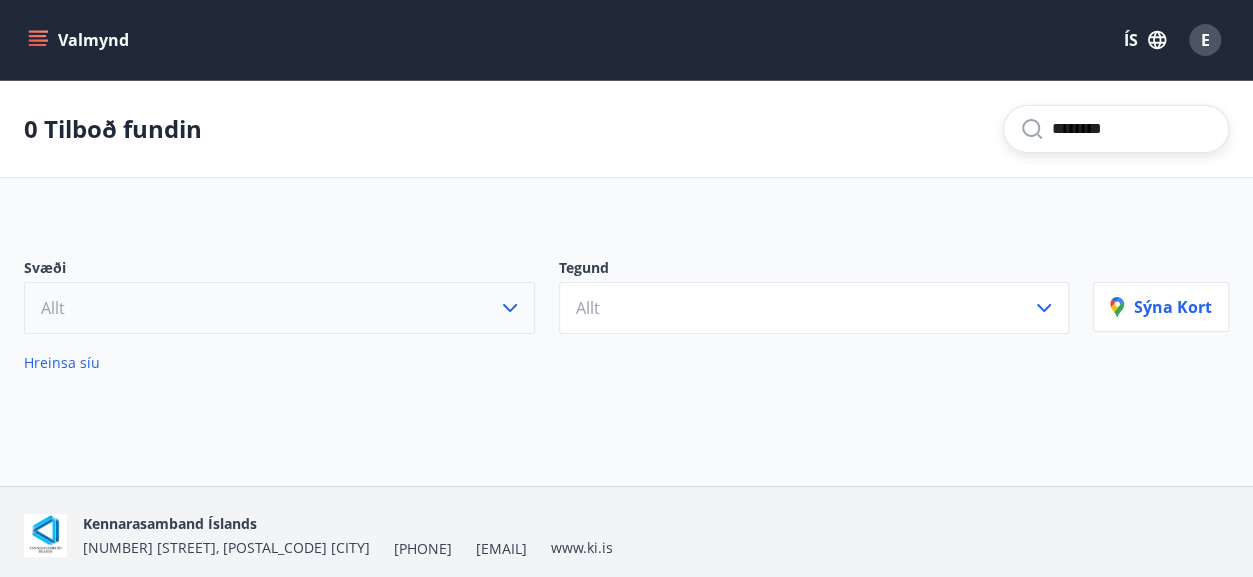 type on "*******" 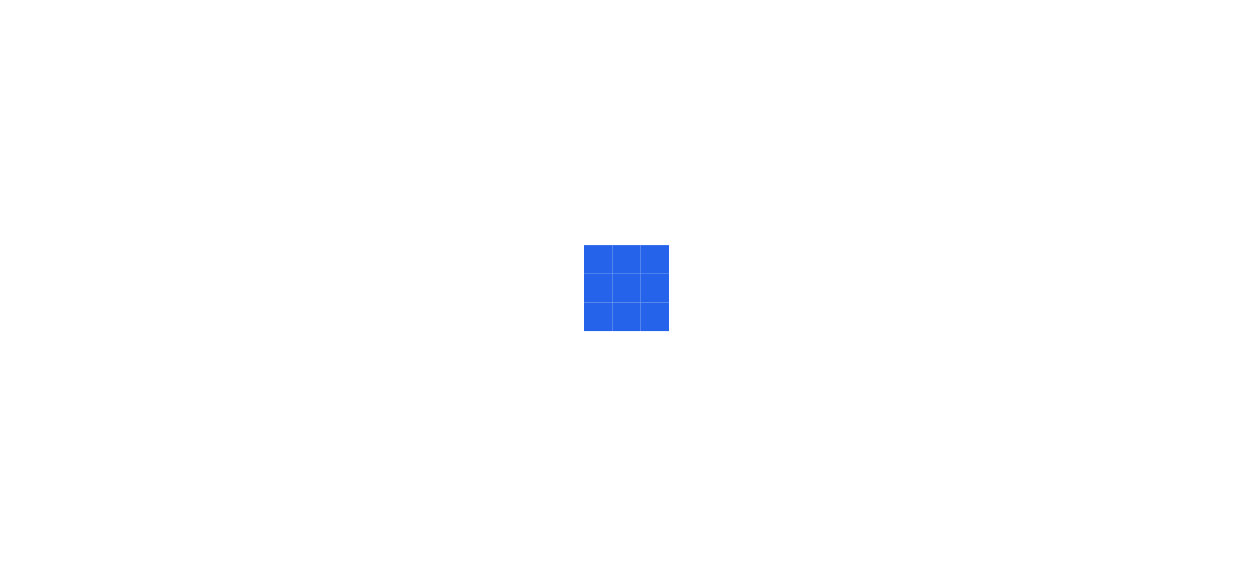 scroll, scrollTop: 0, scrollLeft: 0, axis: both 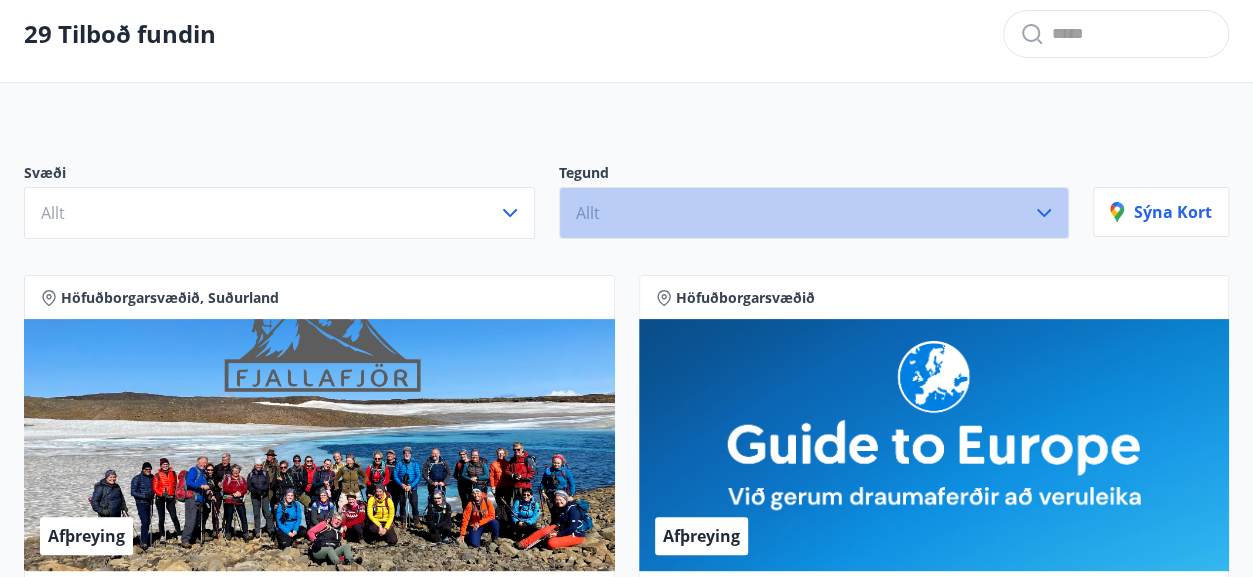 click 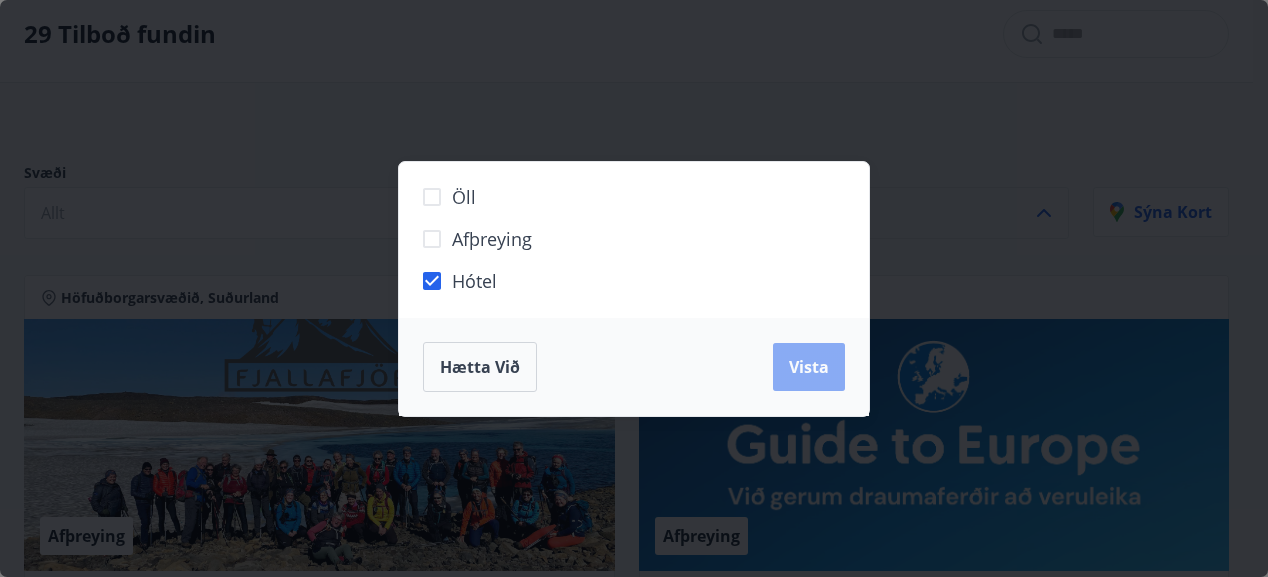 click on "Vista" at bounding box center [809, 367] 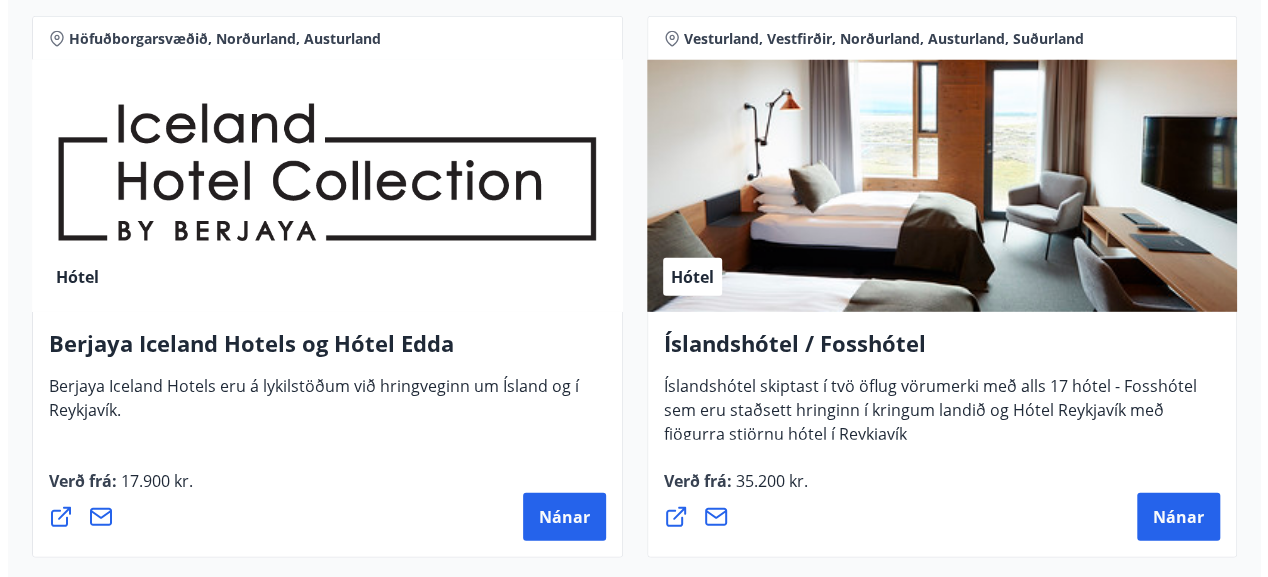 scroll, scrollTop: 2782, scrollLeft: 0, axis: vertical 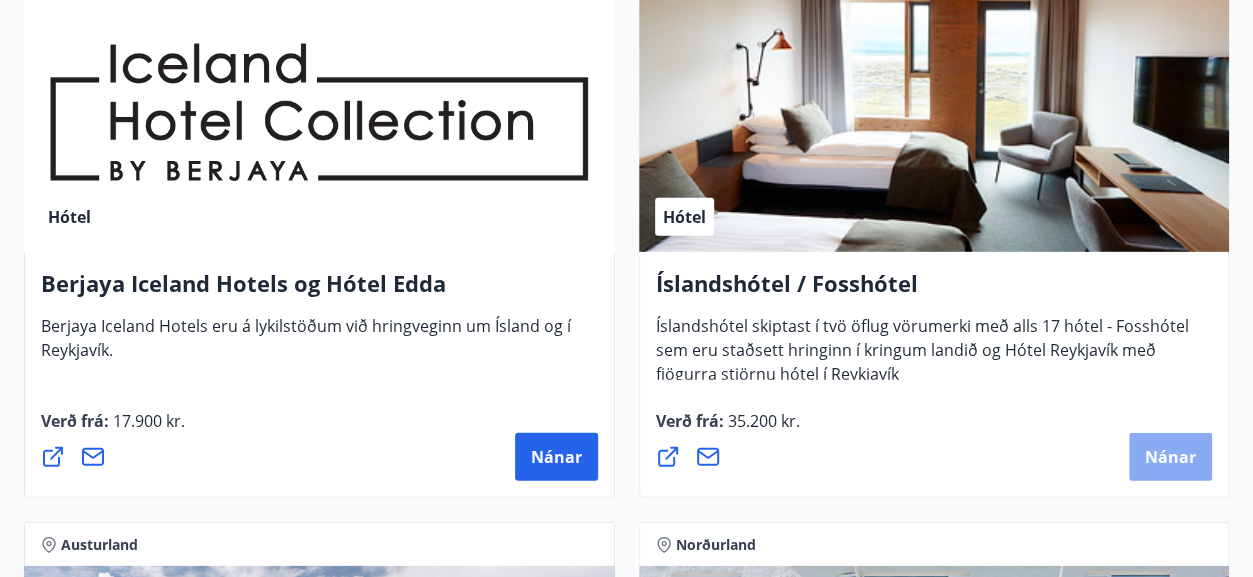 click on "Nánar" at bounding box center (1170, 457) 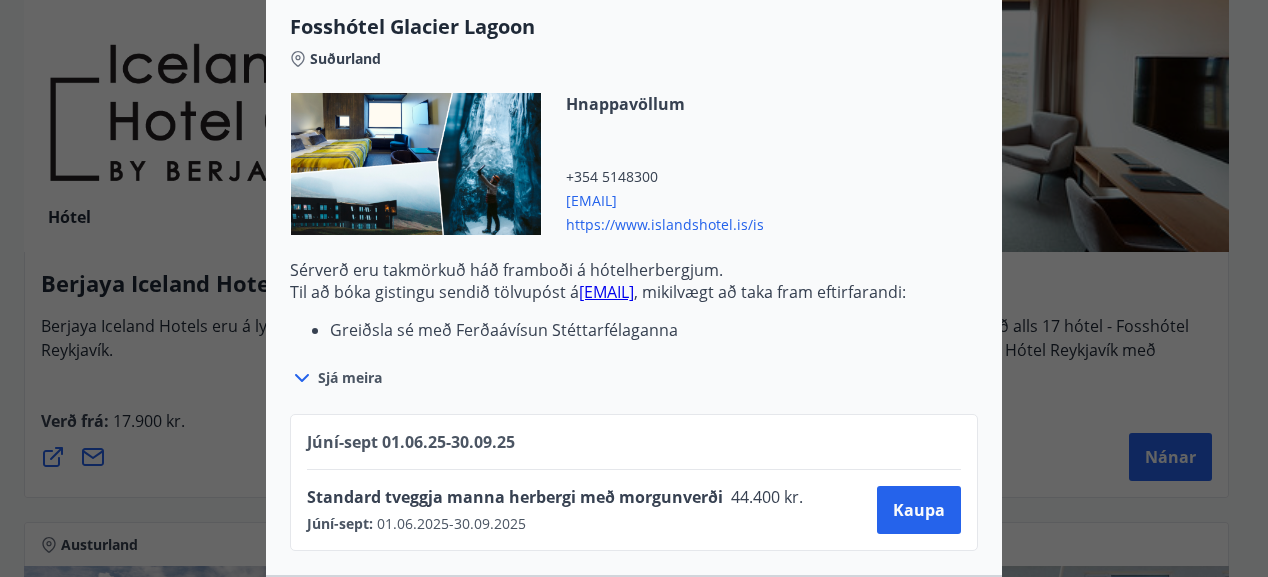 scroll, scrollTop: 5583, scrollLeft: 0, axis: vertical 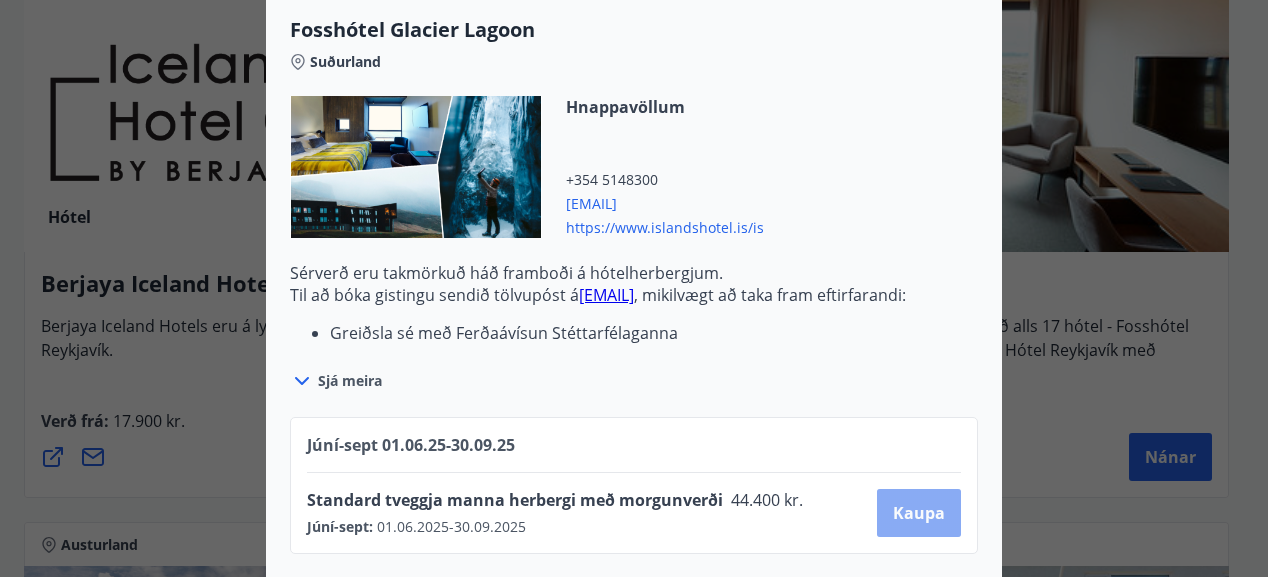 click on "Kaupa" at bounding box center (919, 513) 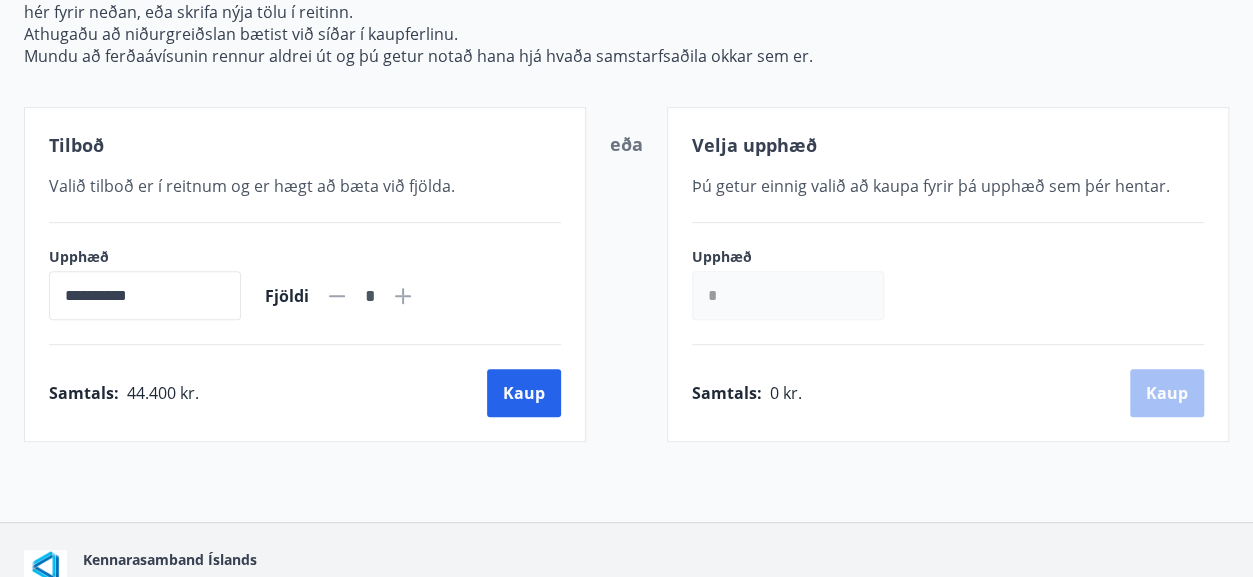 scroll, scrollTop: 405, scrollLeft: 0, axis: vertical 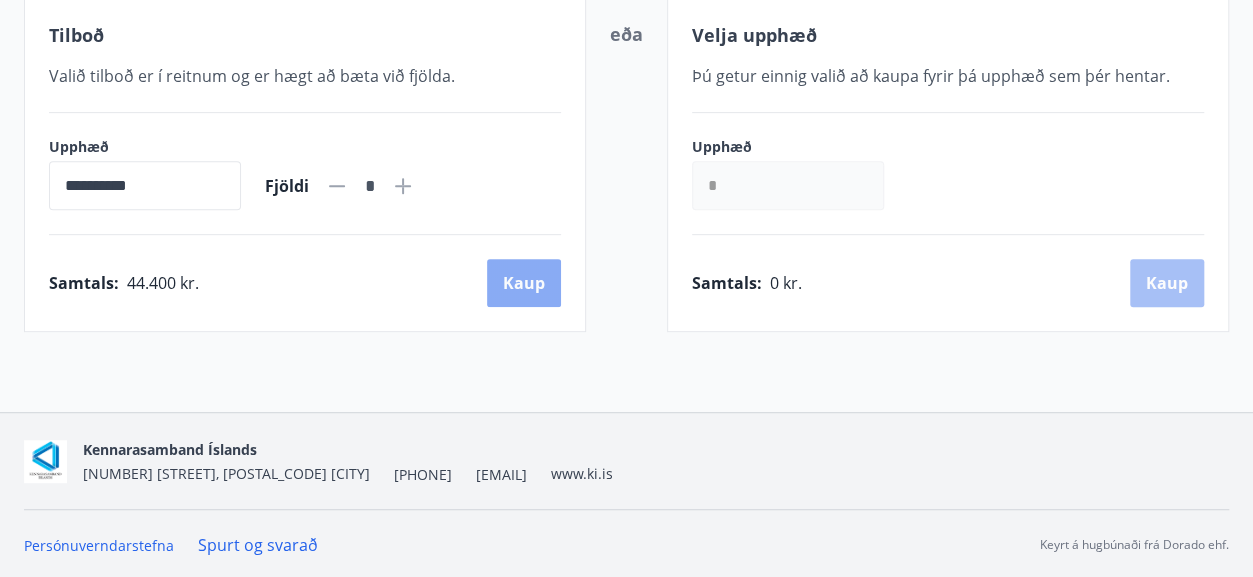 click on "Kaup" at bounding box center (524, 283) 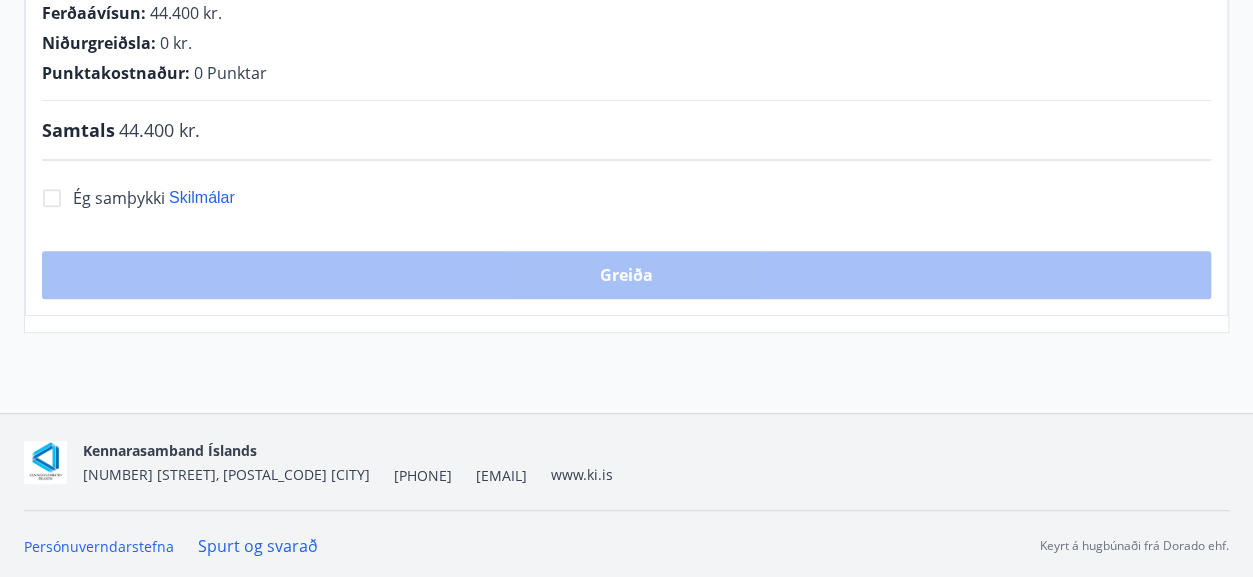 scroll, scrollTop: 405, scrollLeft: 0, axis: vertical 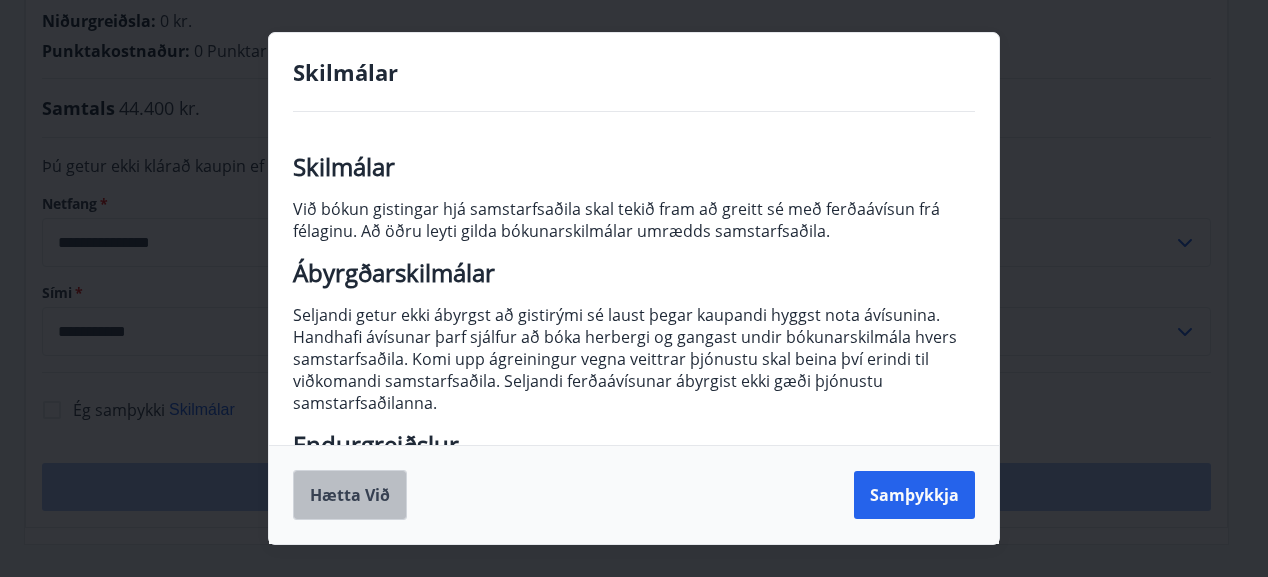 click on "Hætta við" at bounding box center [350, 495] 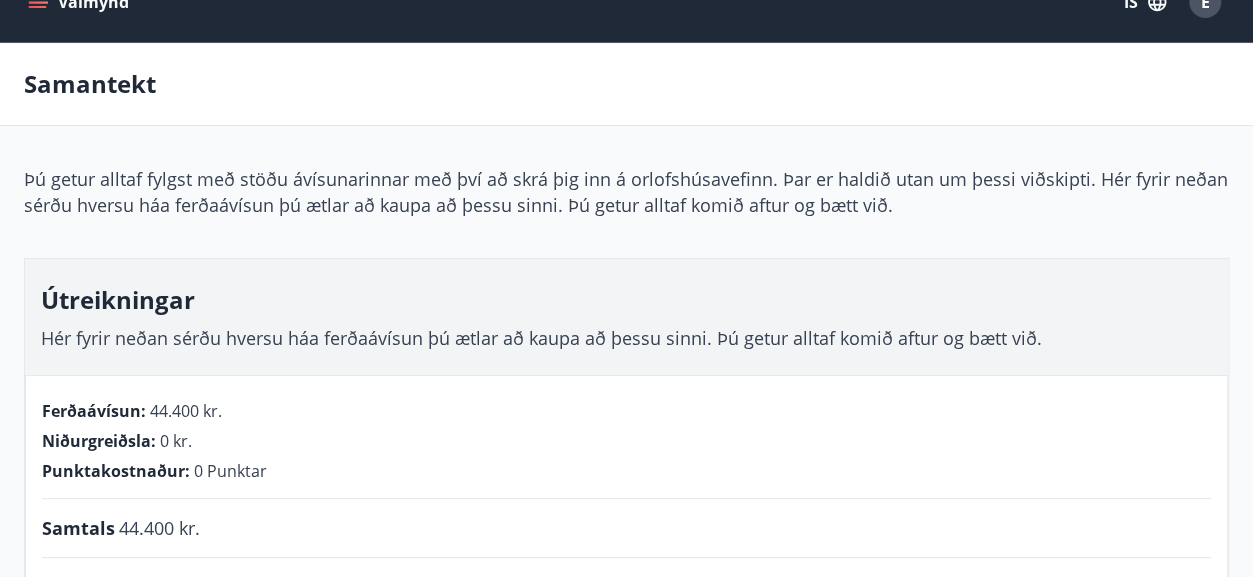 scroll, scrollTop: 0, scrollLeft: 0, axis: both 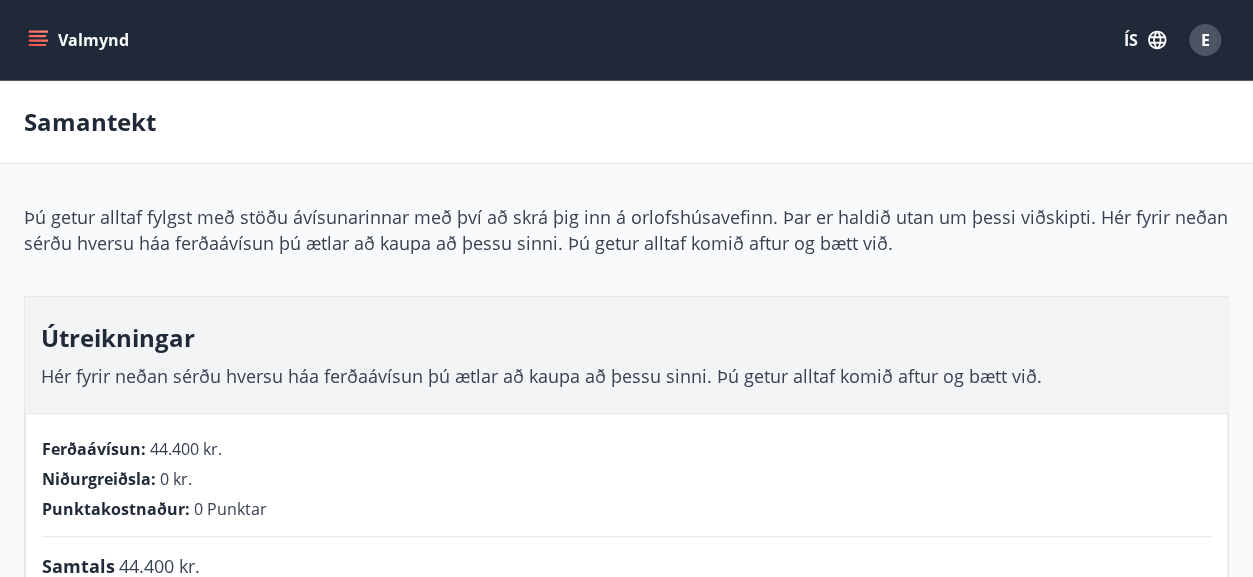 click on "Valmynd" at bounding box center [80, 40] 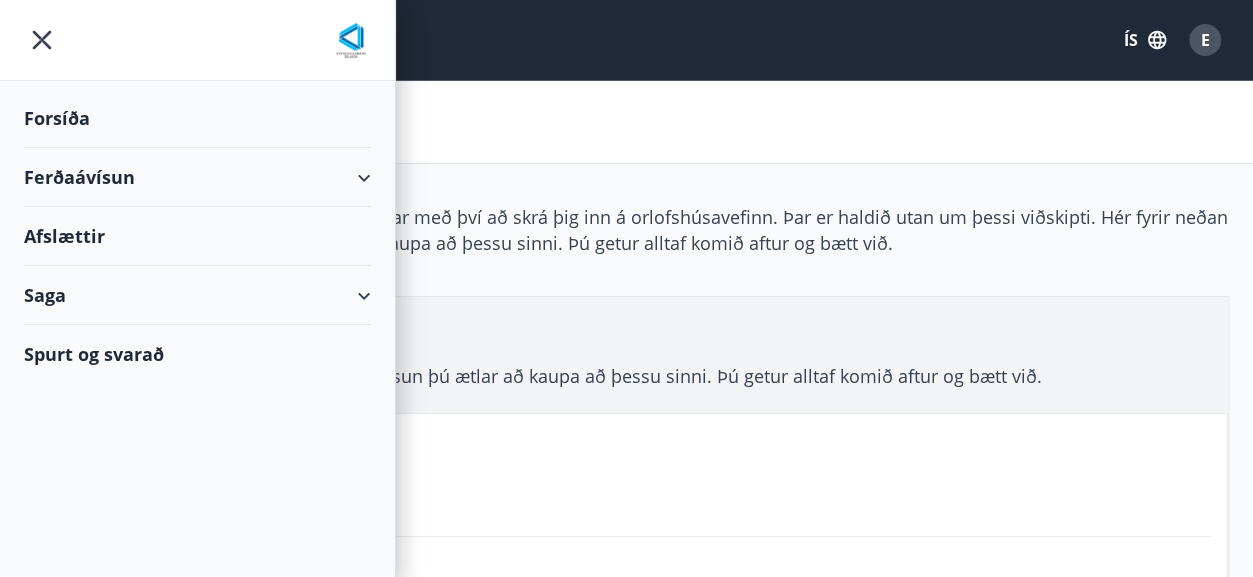 click on "Ferðaávísun" at bounding box center [197, 177] 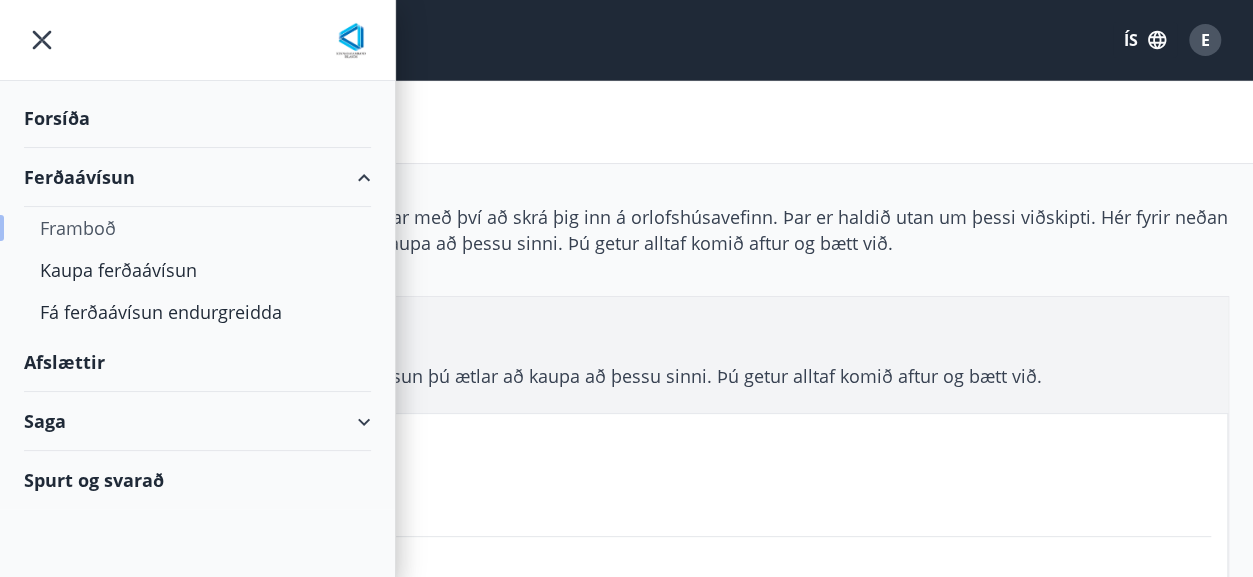 click on "Framboð" at bounding box center (197, 228) 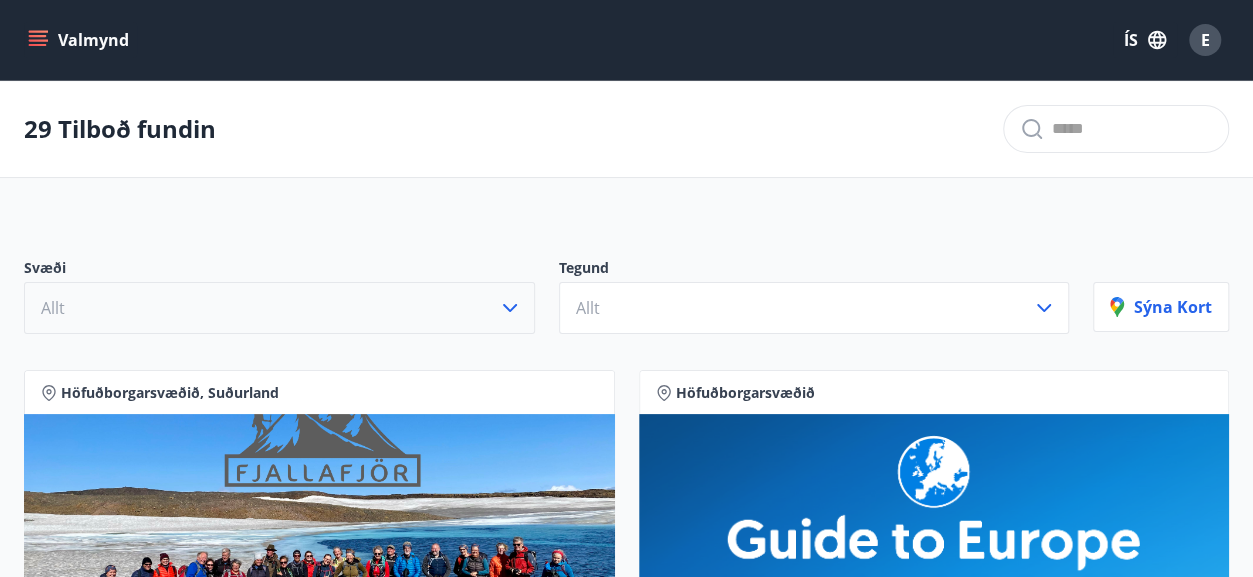 click on "Allt" at bounding box center [279, 308] 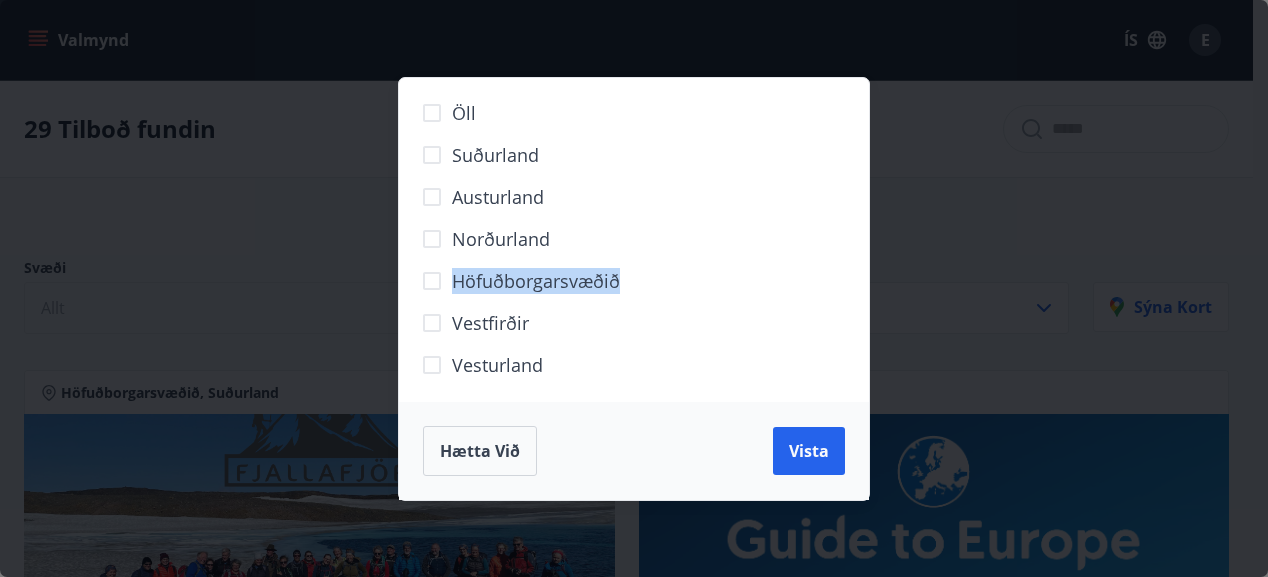 click on "Höfuðborgarsvæðið" at bounding box center (621, 289) 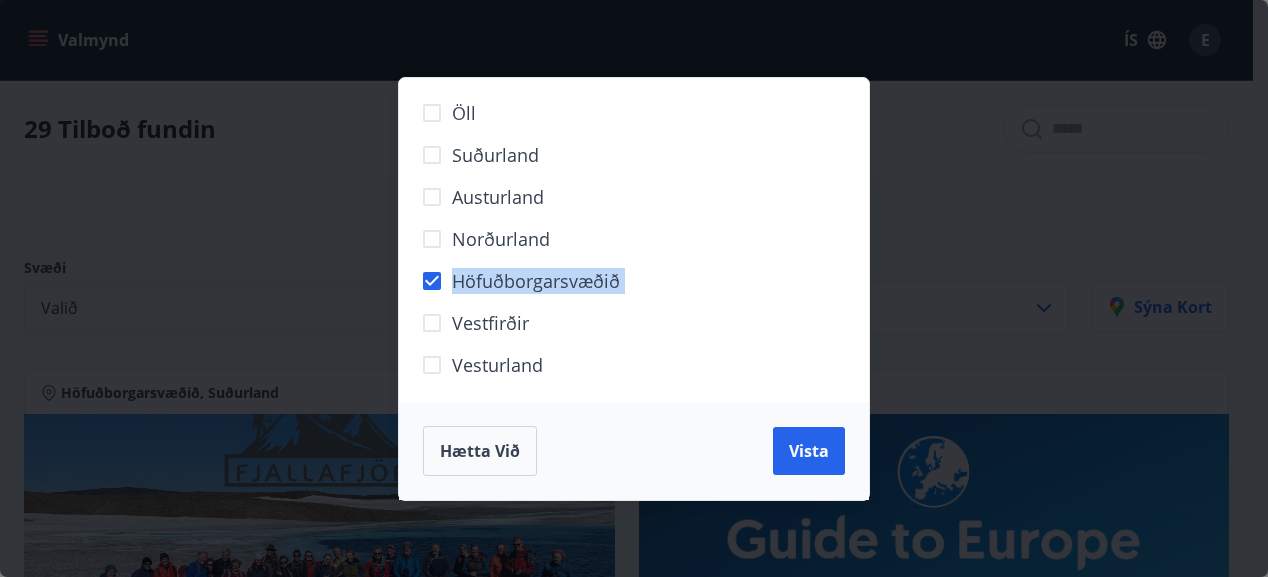 click on "Höfuðborgarsvæðið" at bounding box center [621, 289] 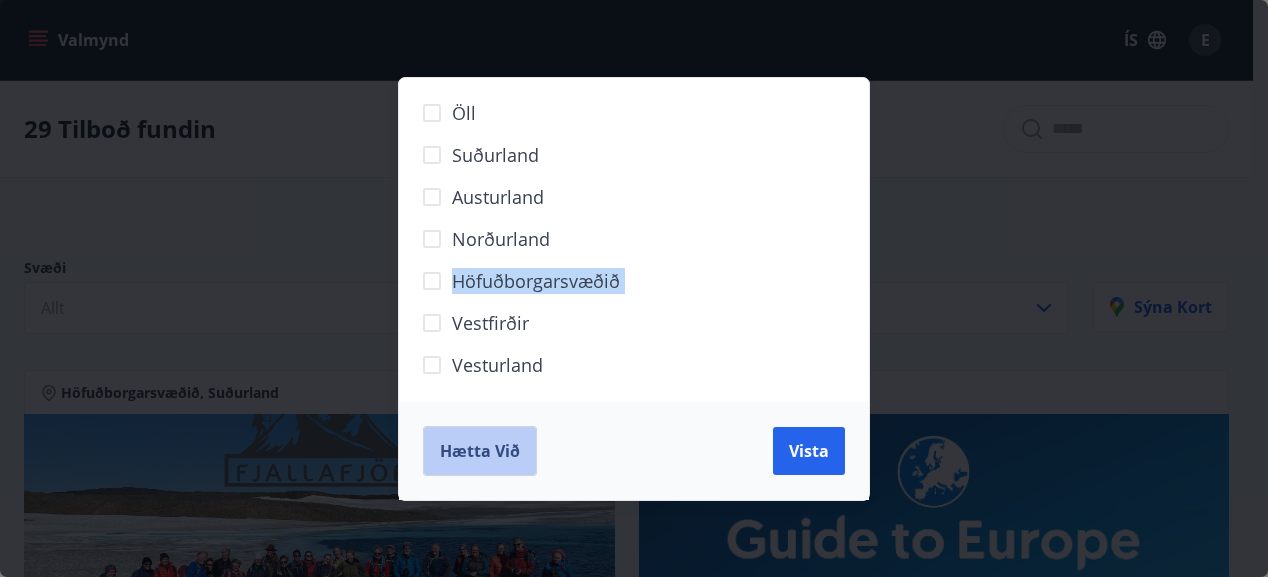 click on "Hætta við" at bounding box center (480, 451) 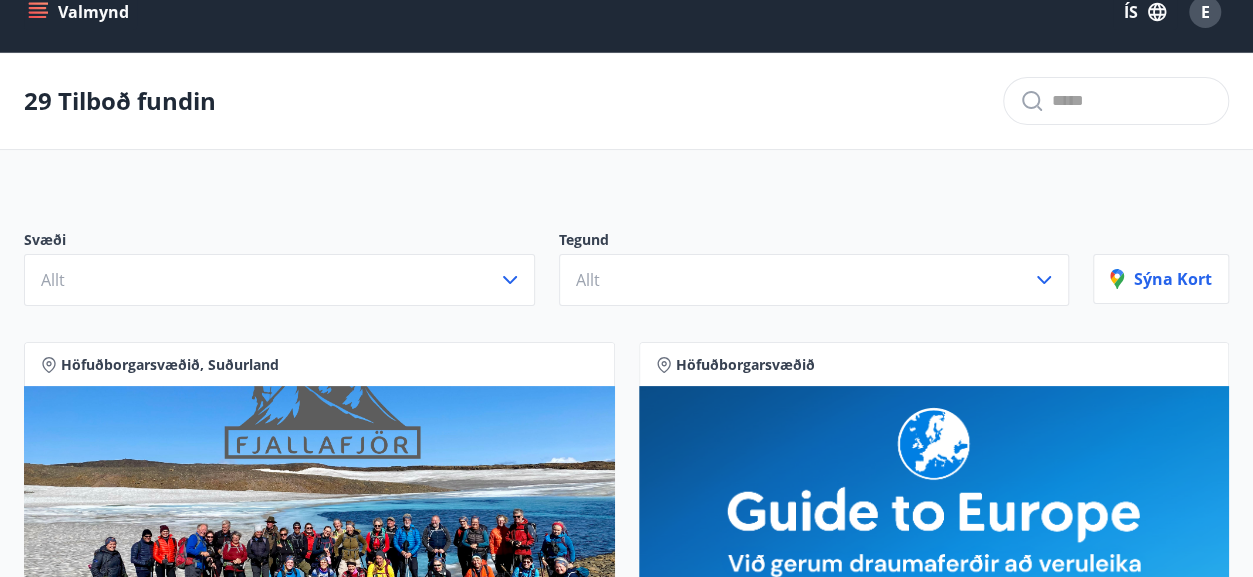 scroll, scrollTop: 0, scrollLeft: 0, axis: both 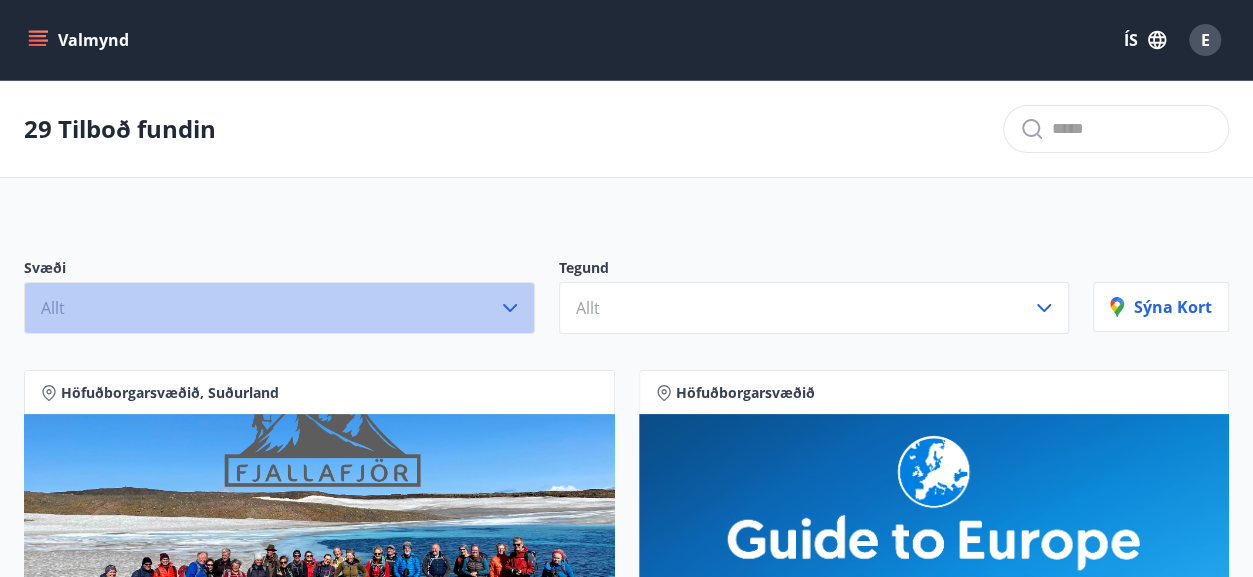 click 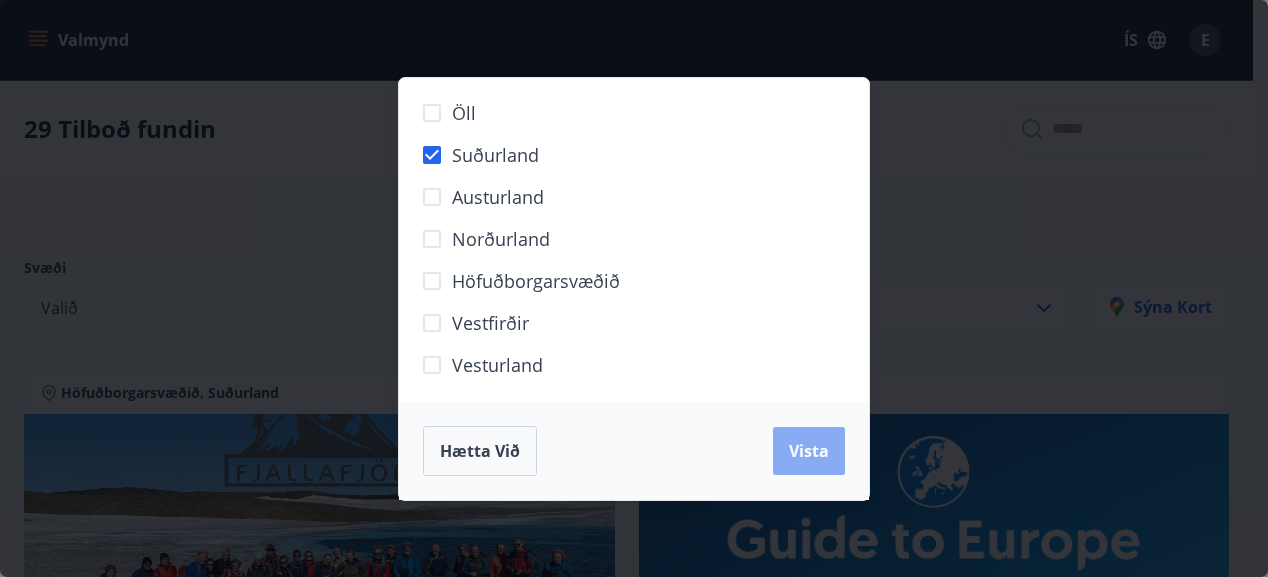 click on "Vista" at bounding box center (809, 451) 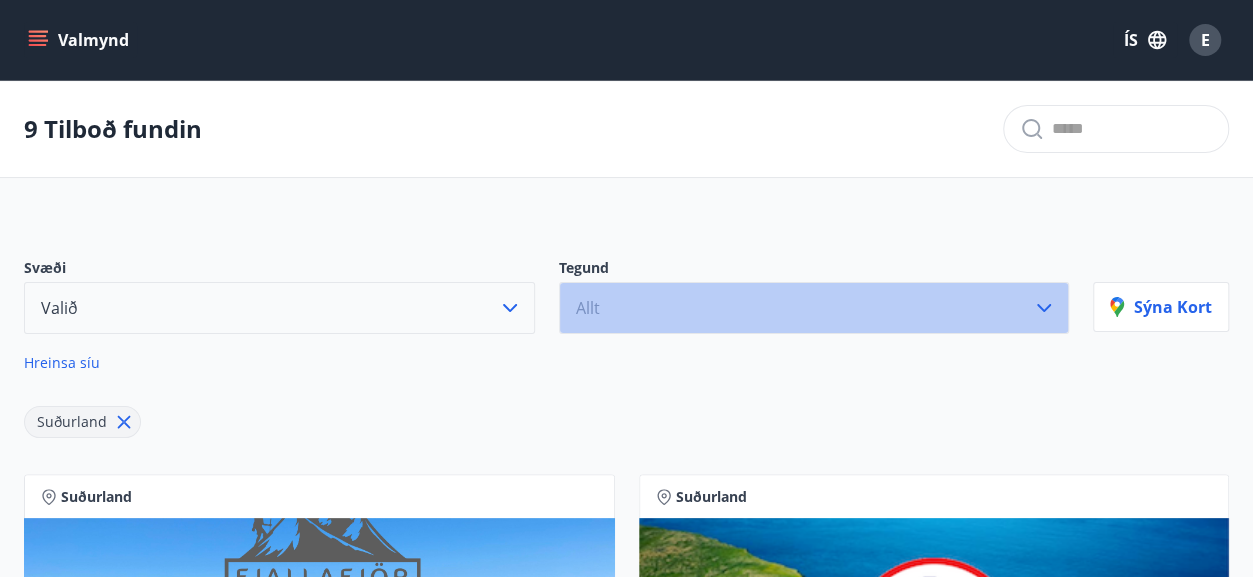 click 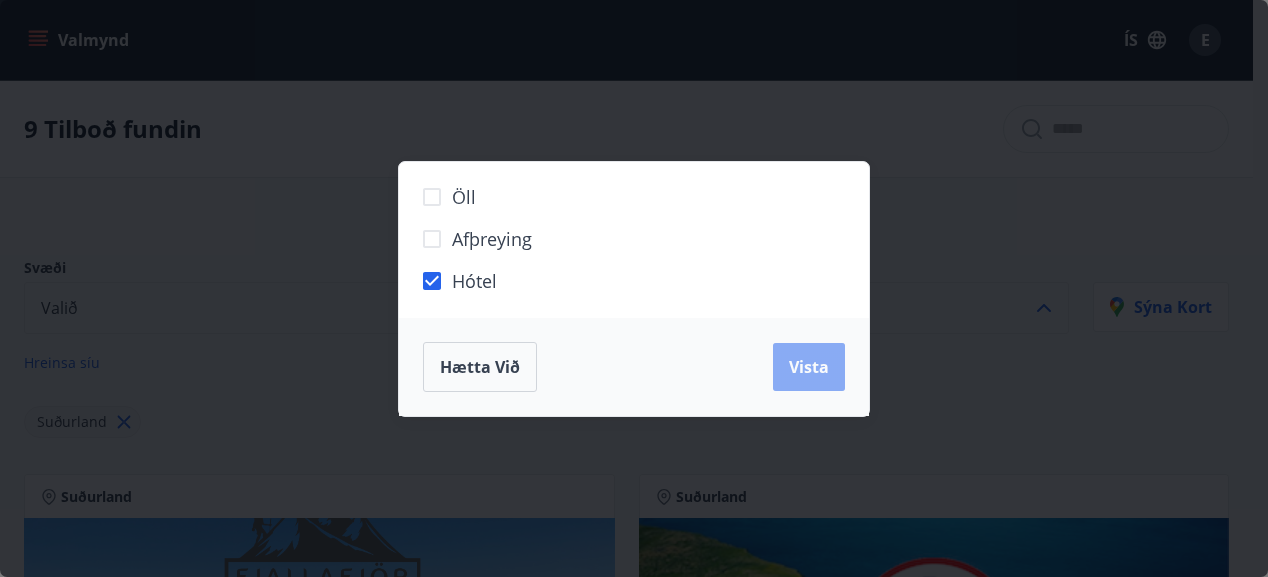 click on "Vista" at bounding box center [809, 367] 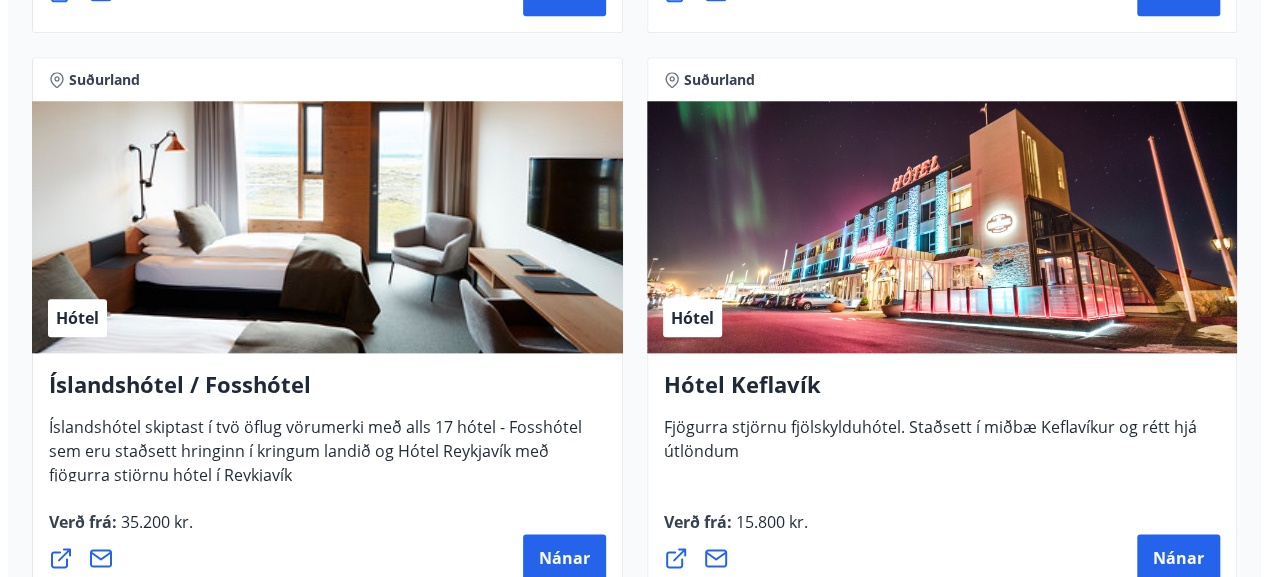 scroll, scrollTop: 976, scrollLeft: 0, axis: vertical 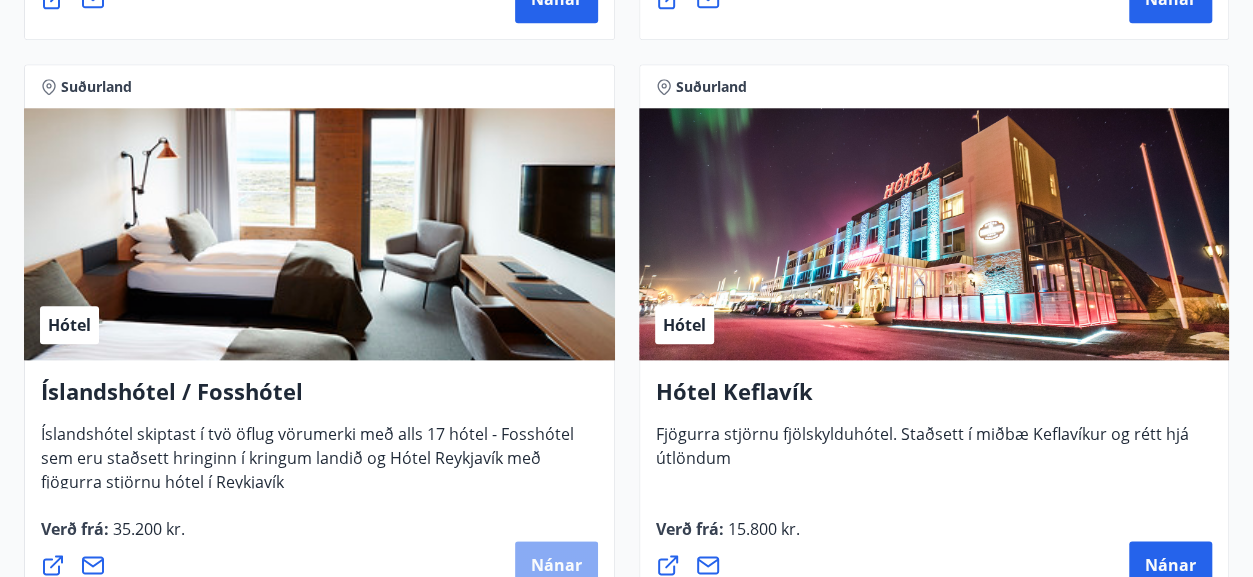 click on "Nánar" at bounding box center [556, 565] 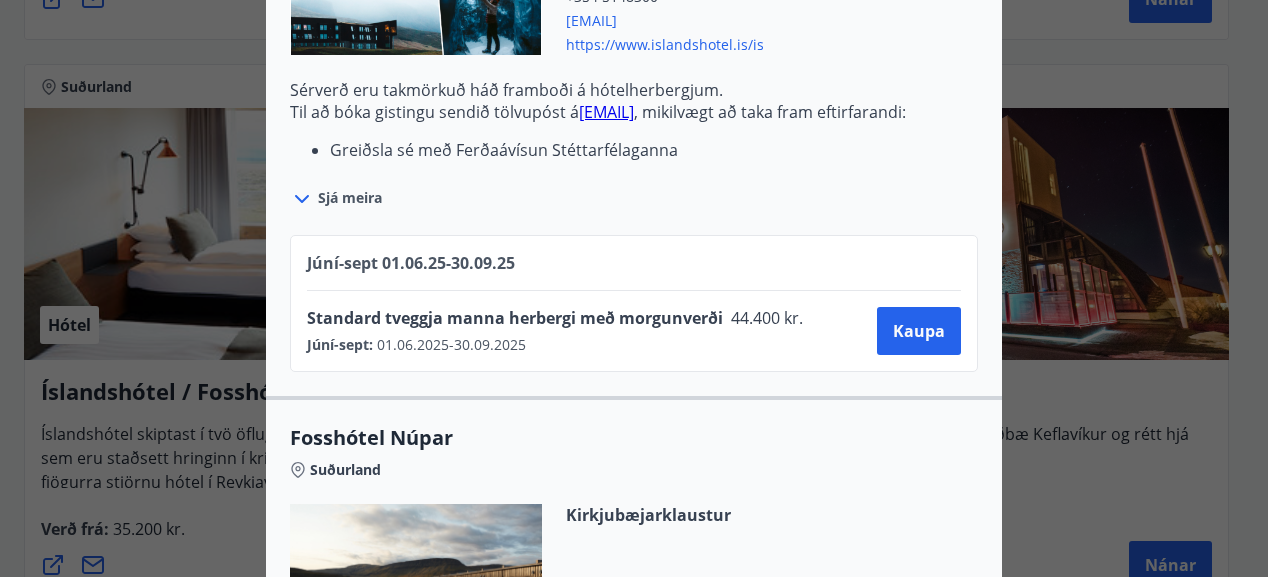 scroll, scrollTop: 839, scrollLeft: 0, axis: vertical 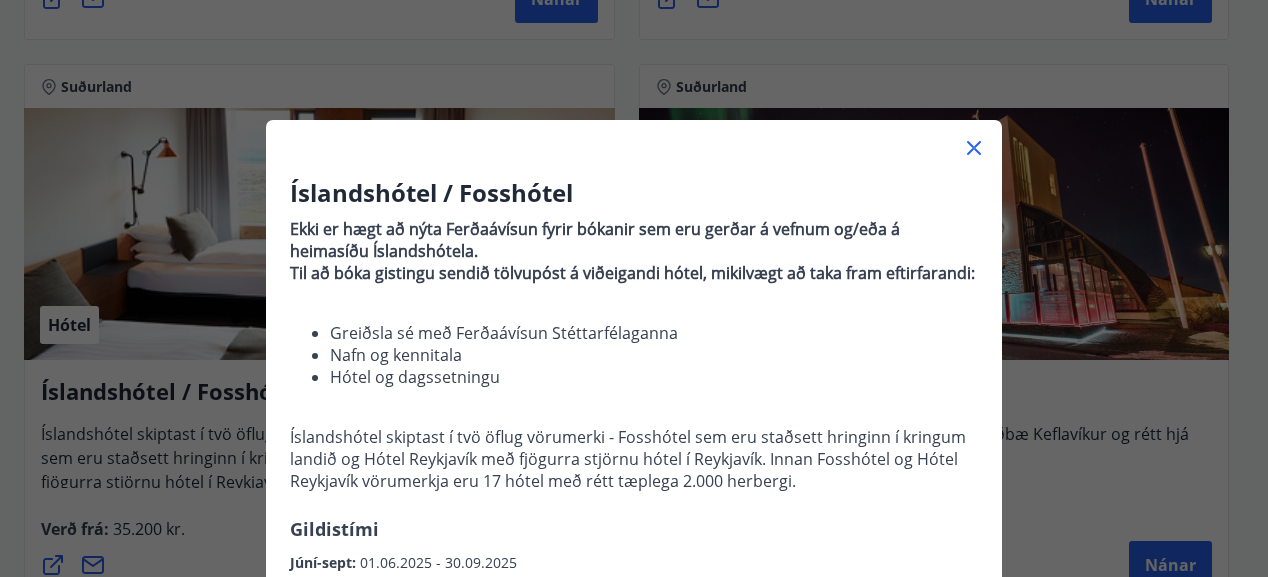 click 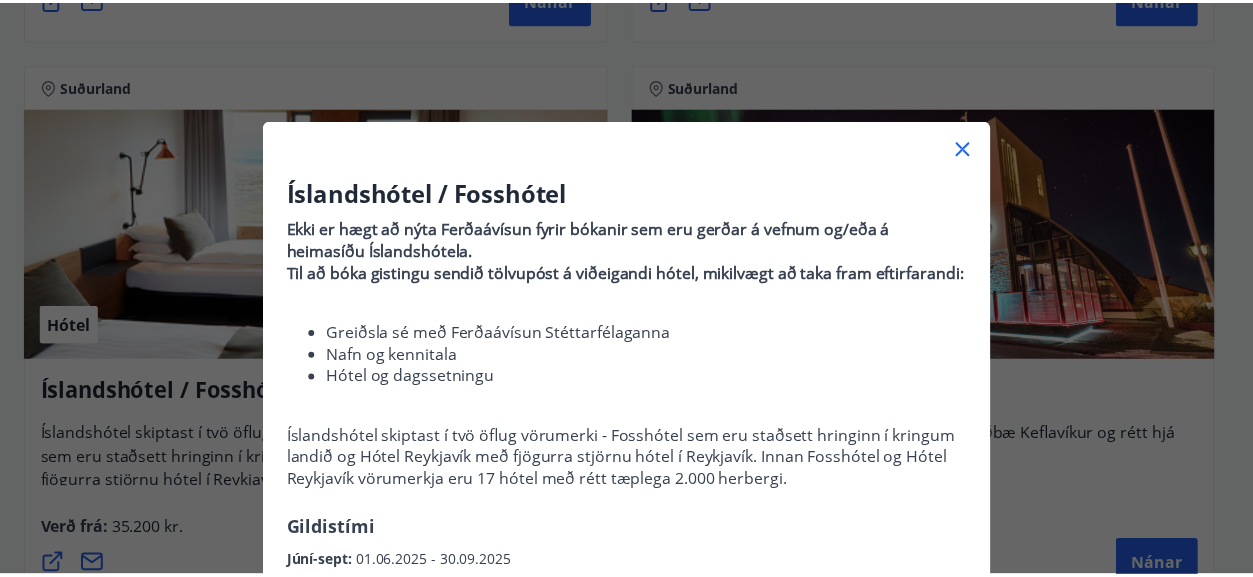scroll, scrollTop: 986, scrollLeft: 0, axis: vertical 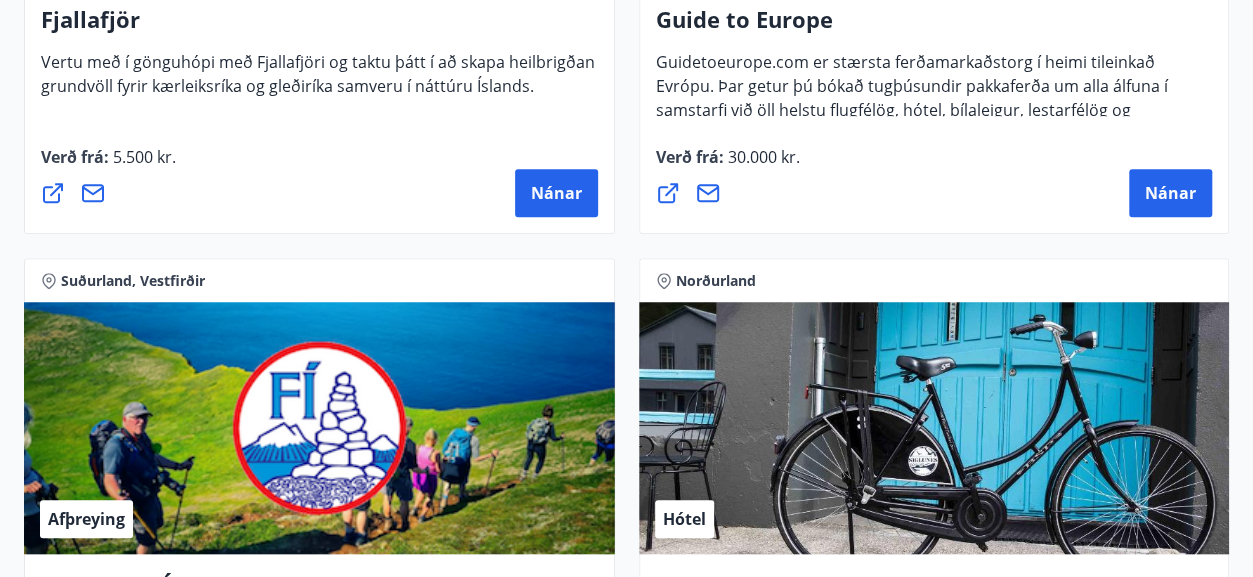 click on "Guide to Europe" at bounding box center [934, 27] 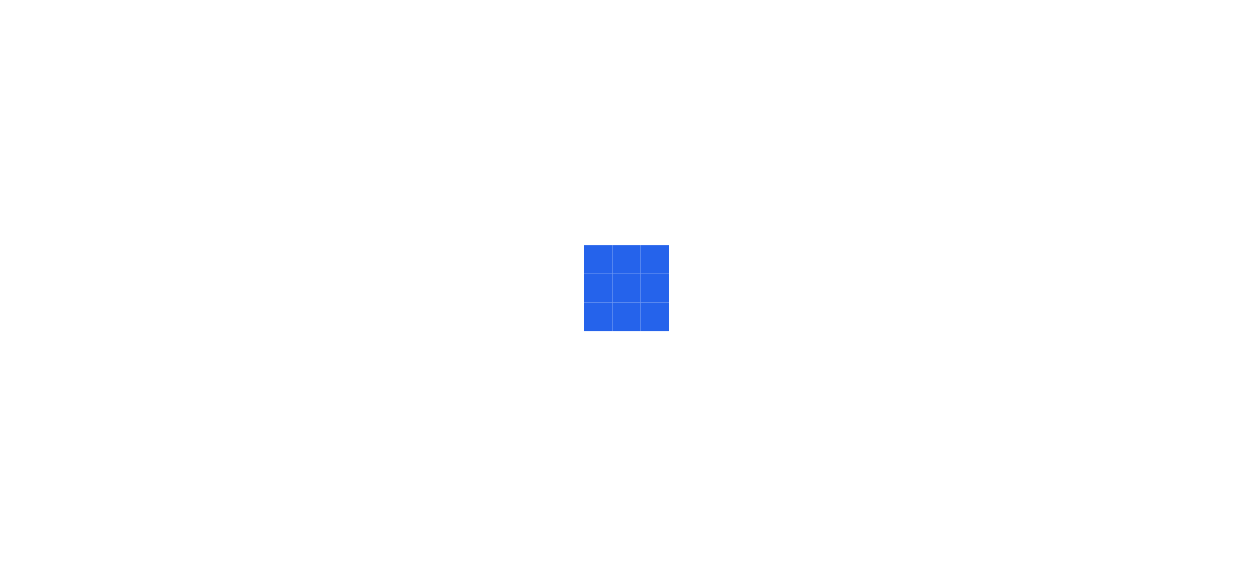 scroll, scrollTop: 0, scrollLeft: 0, axis: both 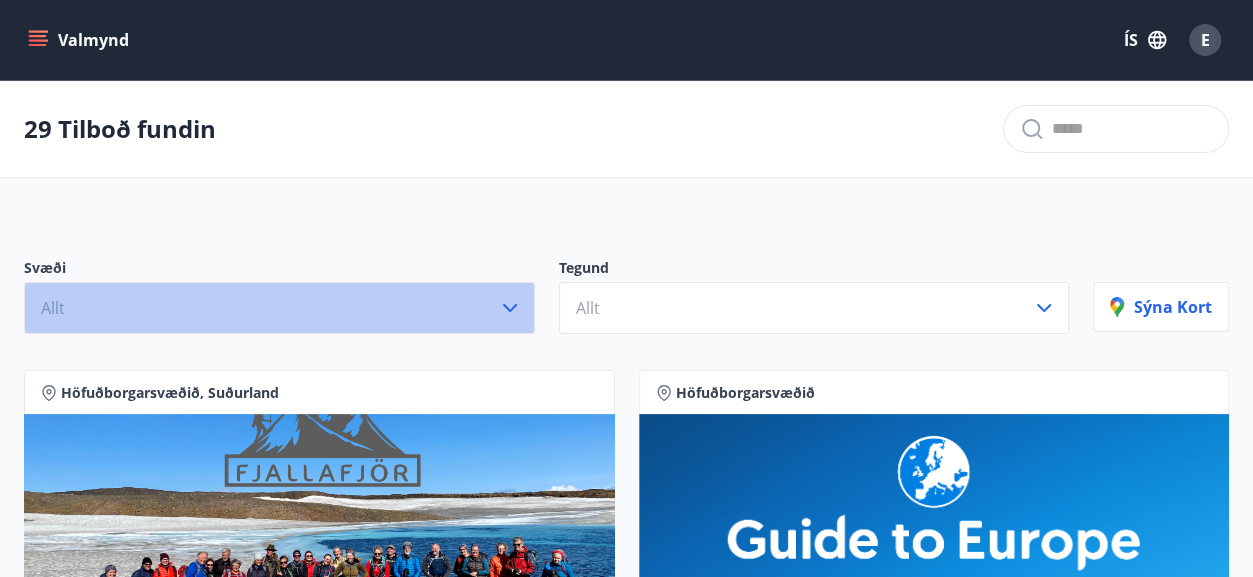 click 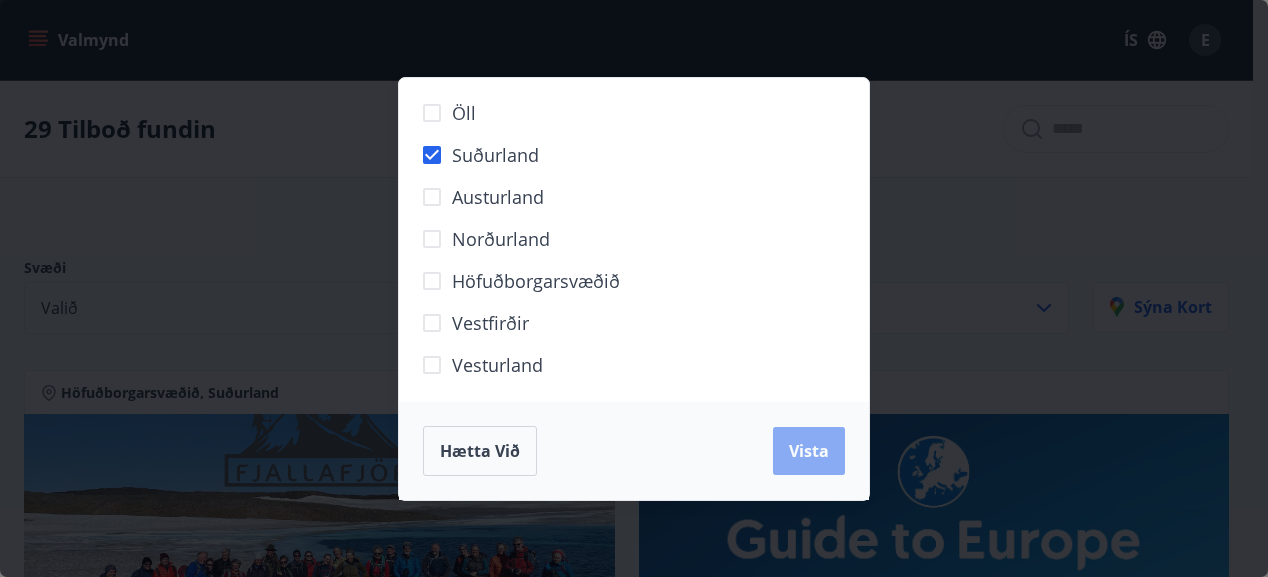 click on "Vista" at bounding box center [809, 451] 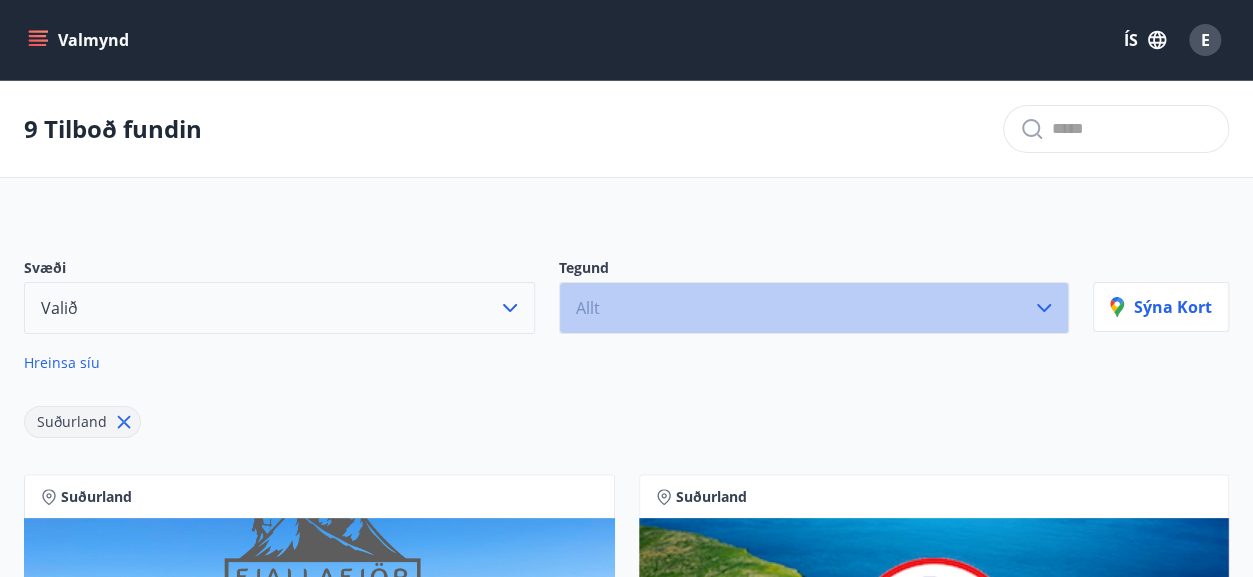 click 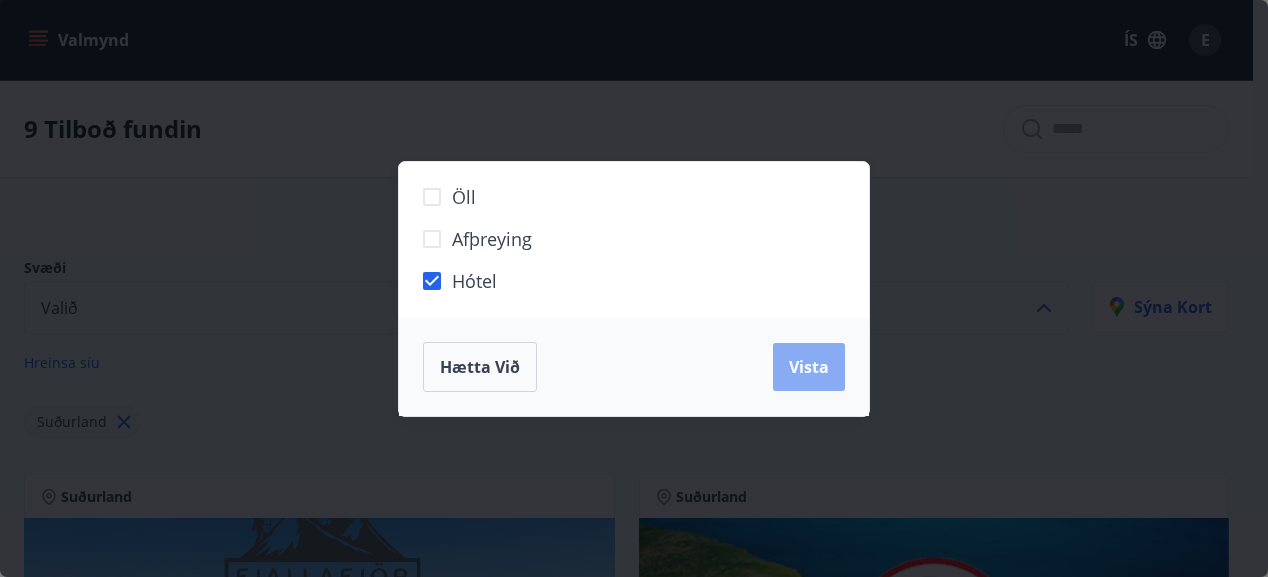 click on "Vista" at bounding box center (809, 367) 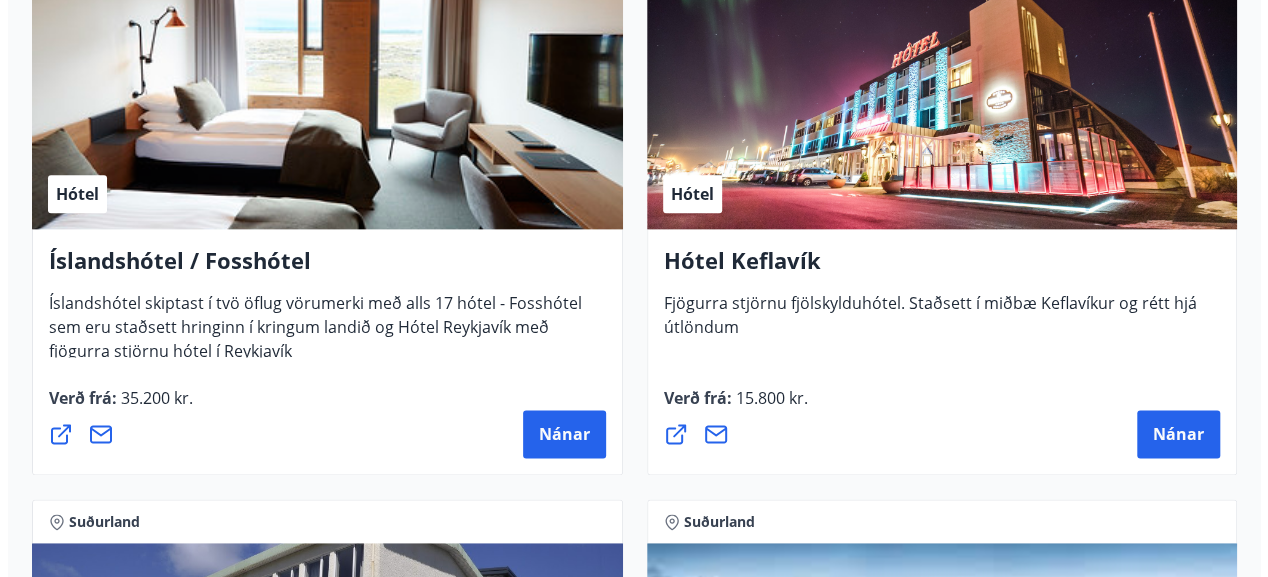scroll, scrollTop: 1148, scrollLeft: 0, axis: vertical 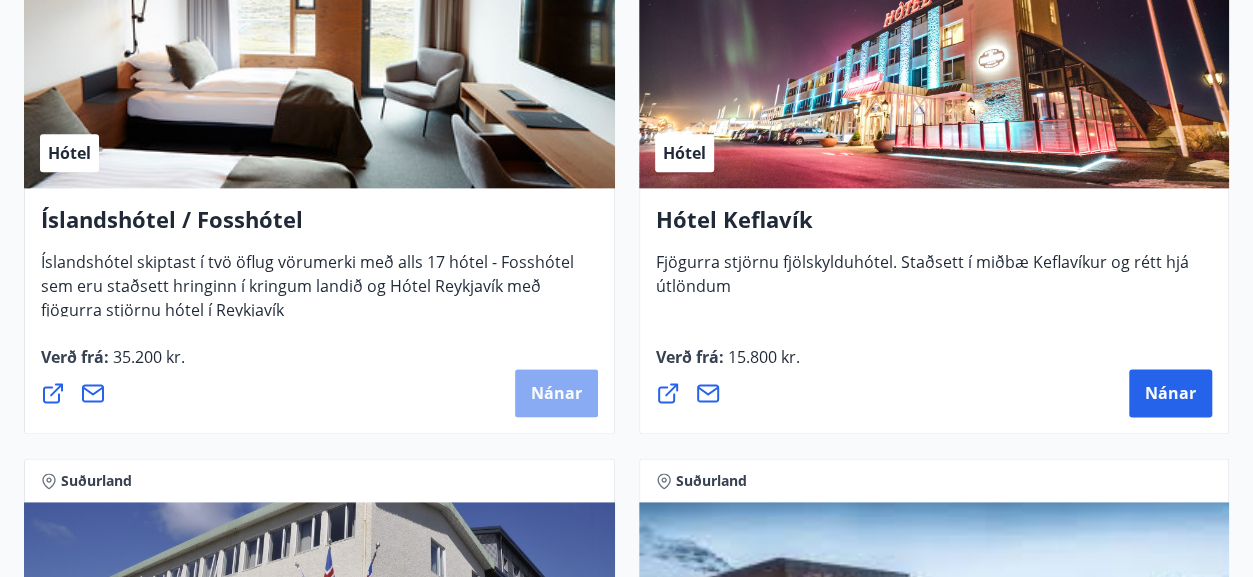 click on "Nánar" at bounding box center (556, 393) 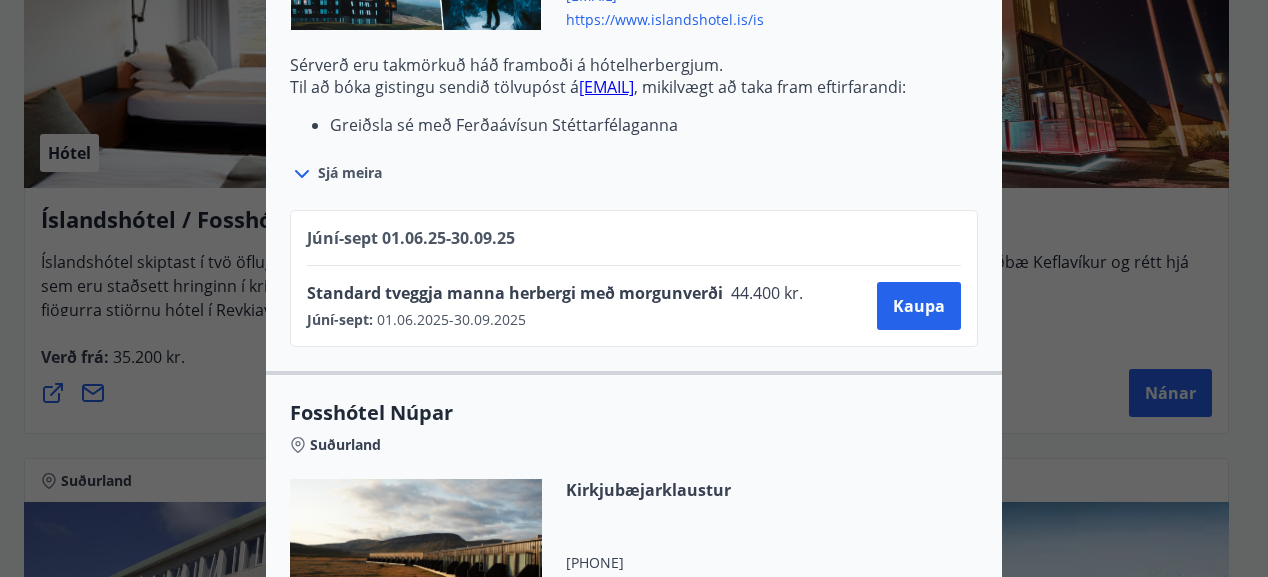 scroll, scrollTop: 876, scrollLeft: 0, axis: vertical 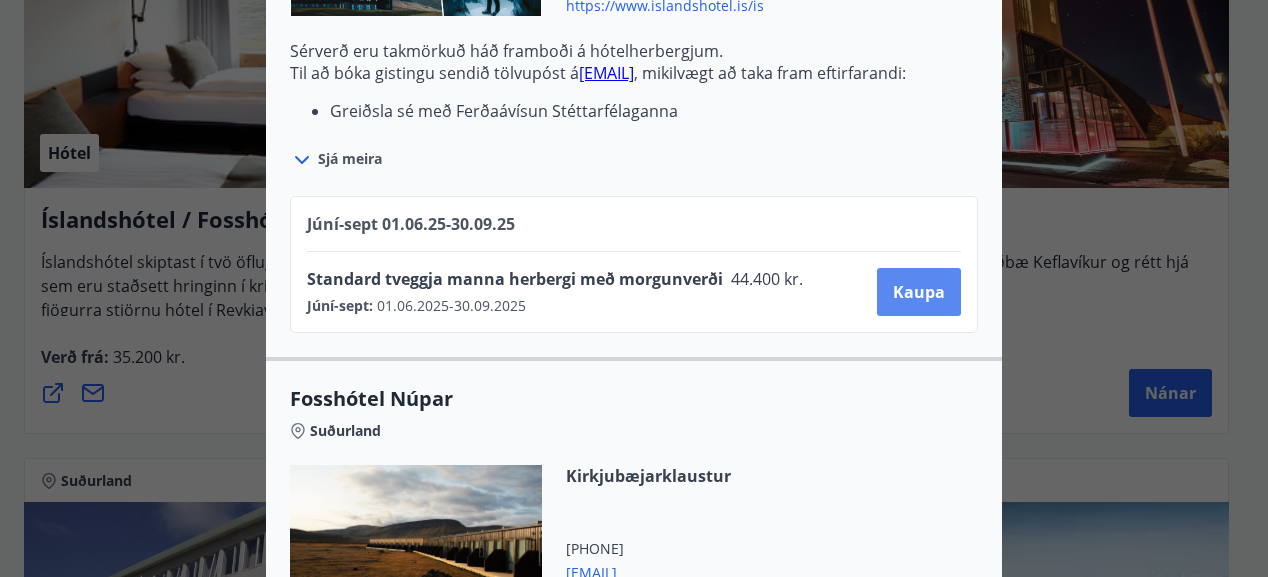 click on "Kaupa" at bounding box center [919, 292] 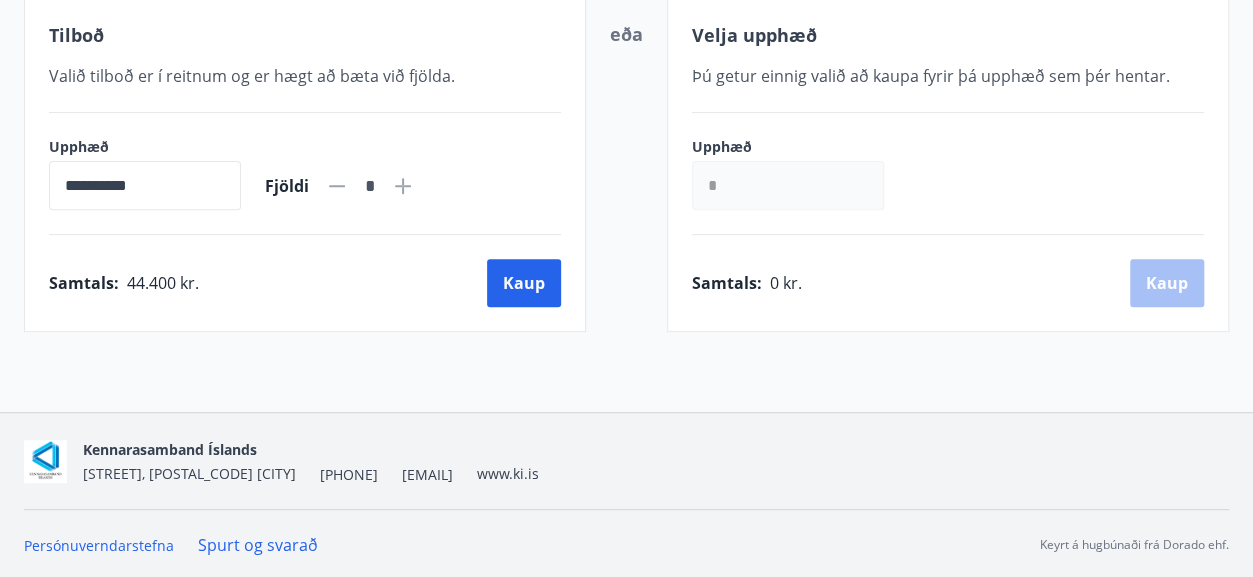 scroll, scrollTop: 405, scrollLeft: 0, axis: vertical 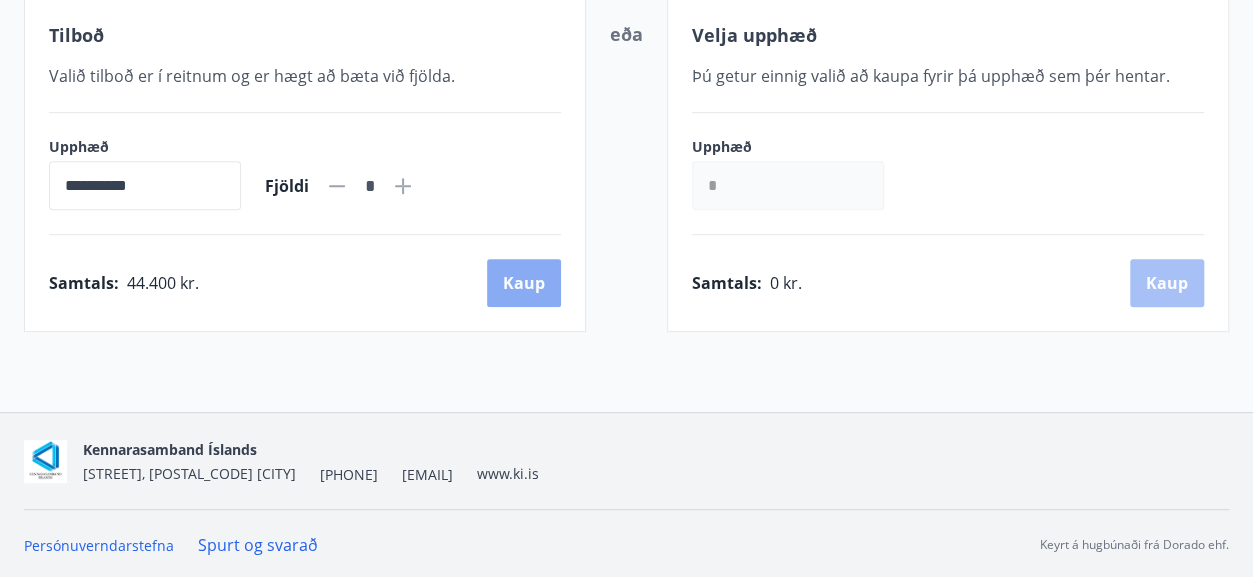 click on "Kaup" at bounding box center [524, 283] 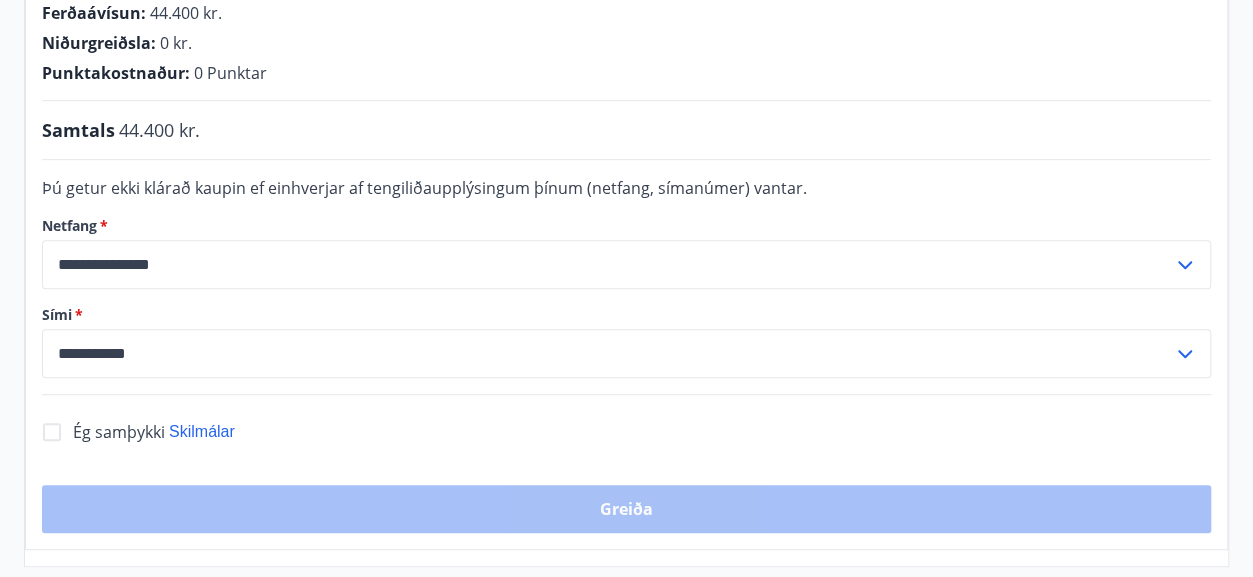 scroll, scrollTop: 405, scrollLeft: 0, axis: vertical 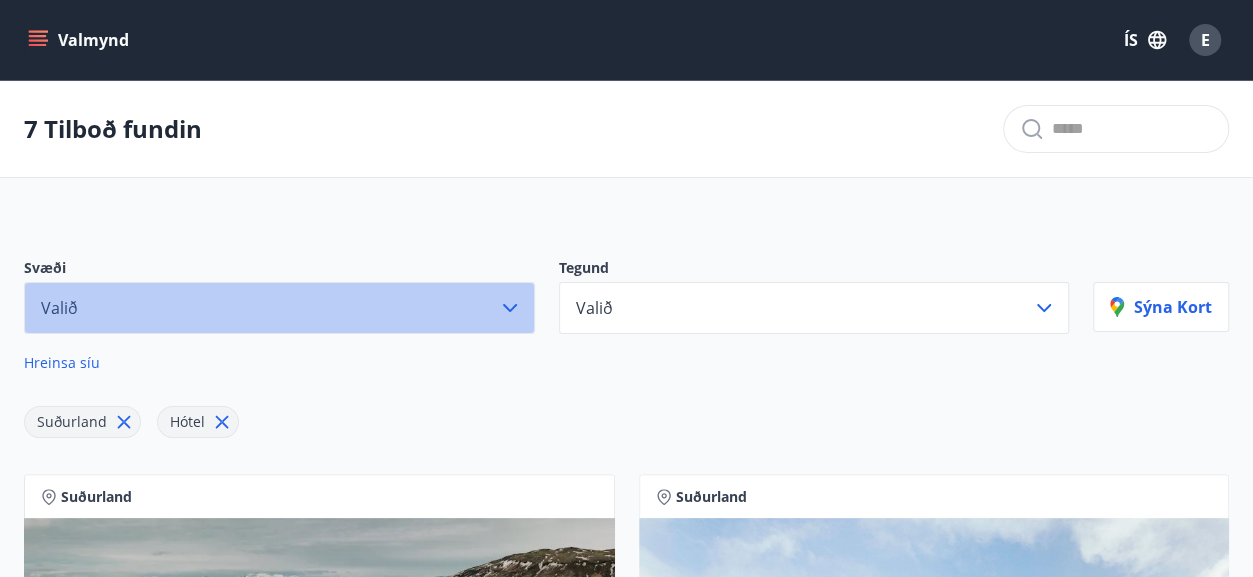 click 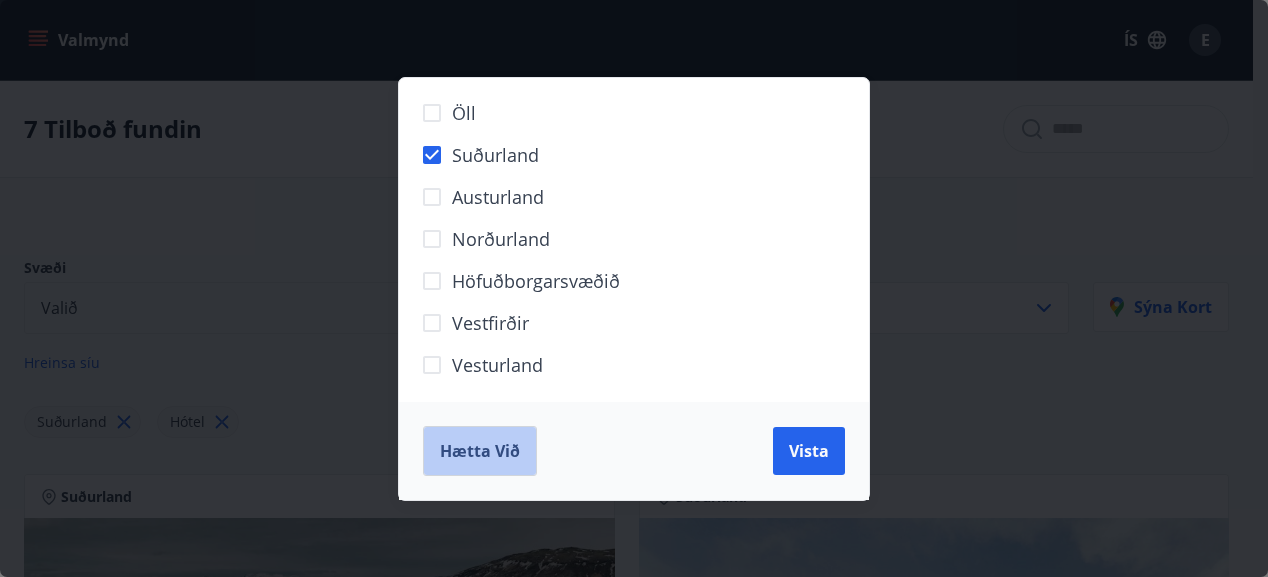 click on "Hætta við" at bounding box center (480, 451) 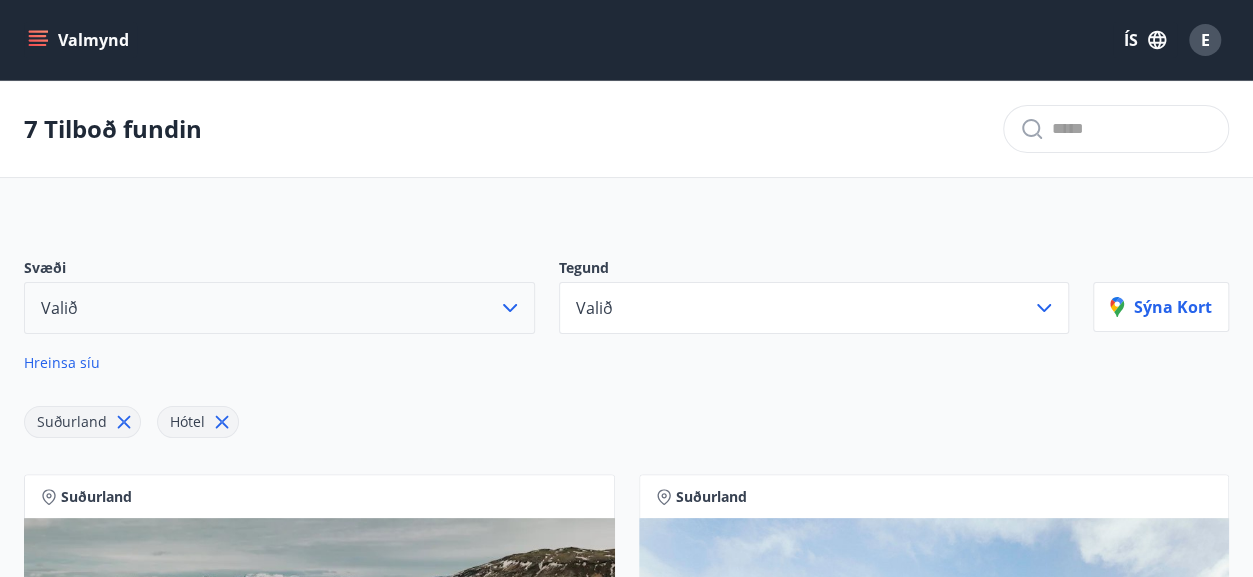 type 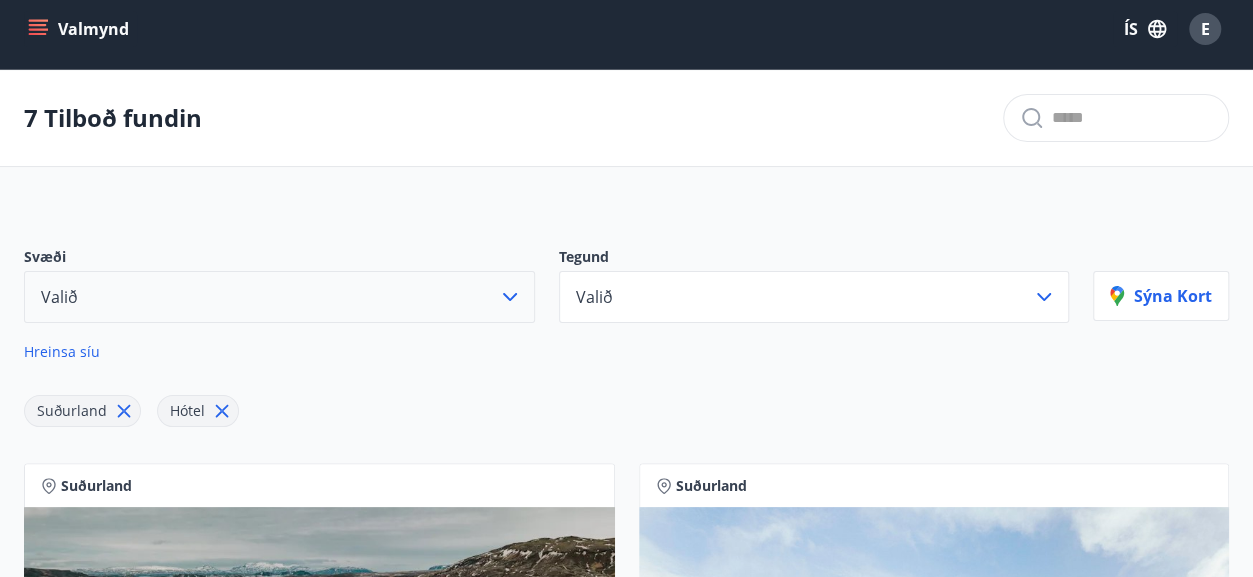 scroll, scrollTop: 0, scrollLeft: 0, axis: both 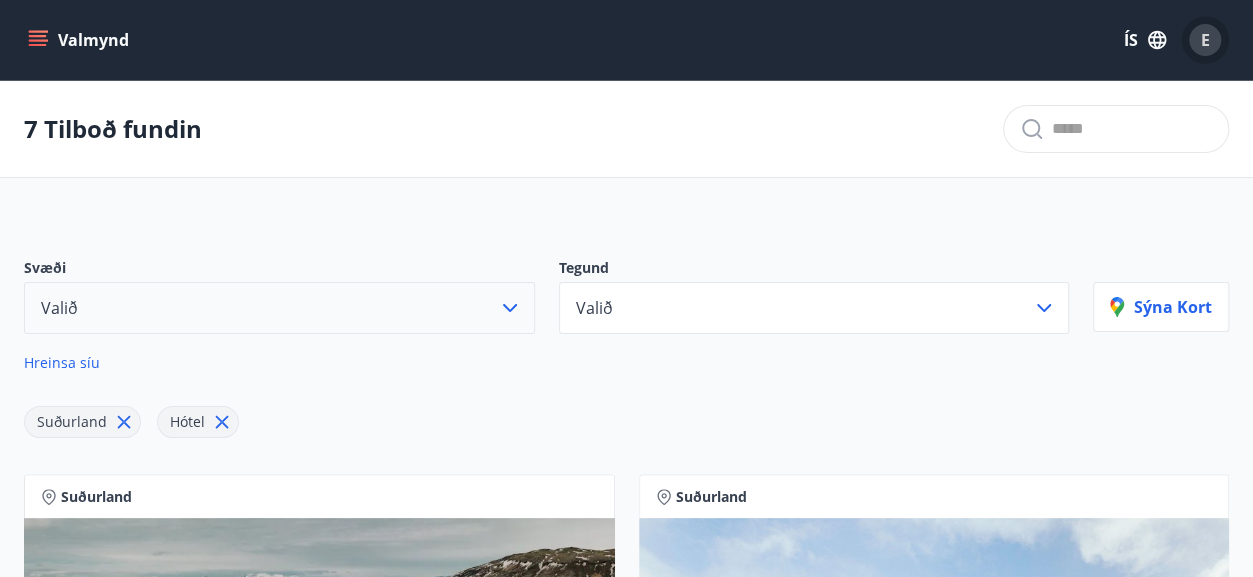 click on "E" at bounding box center (1205, 40) 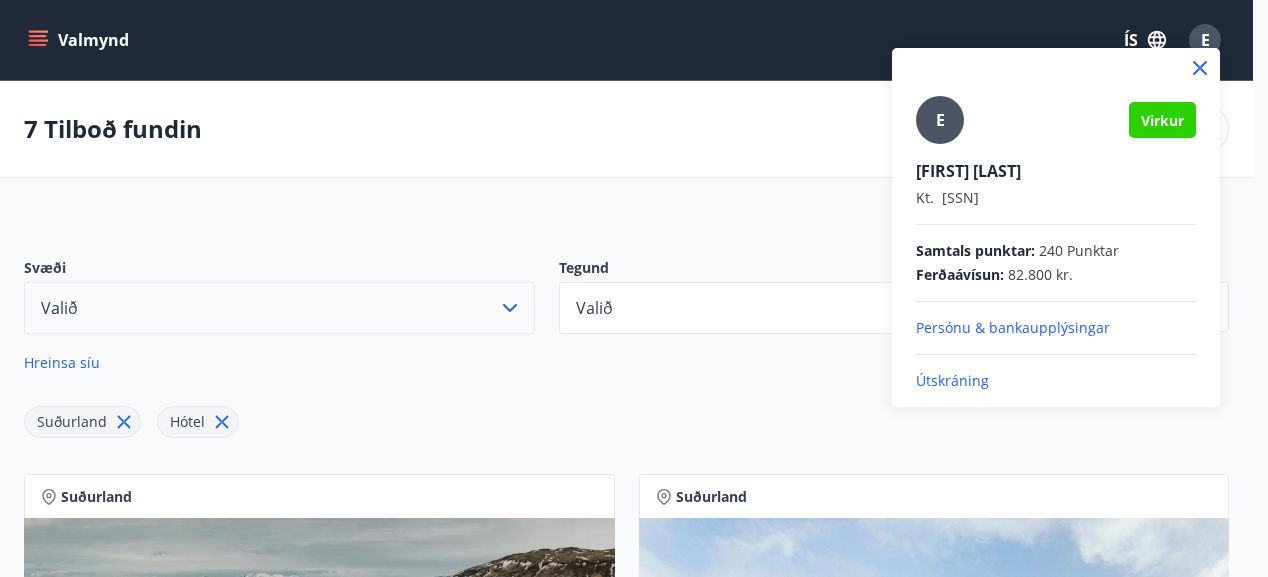 click 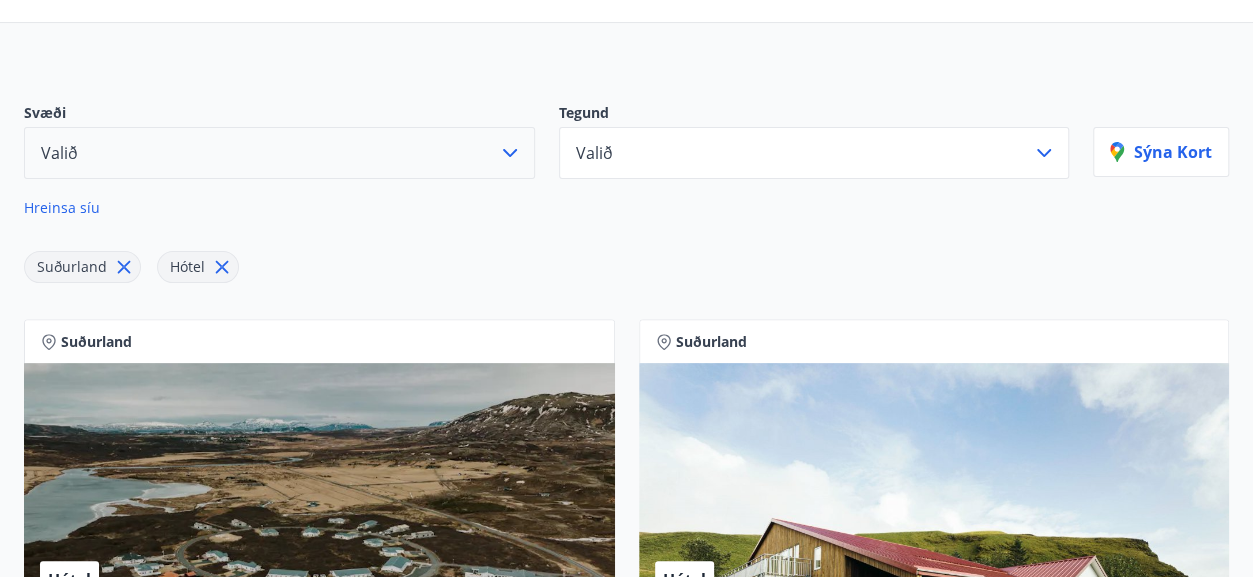 scroll, scrollTop: 170, scrollLeft: 0, axis: vertical 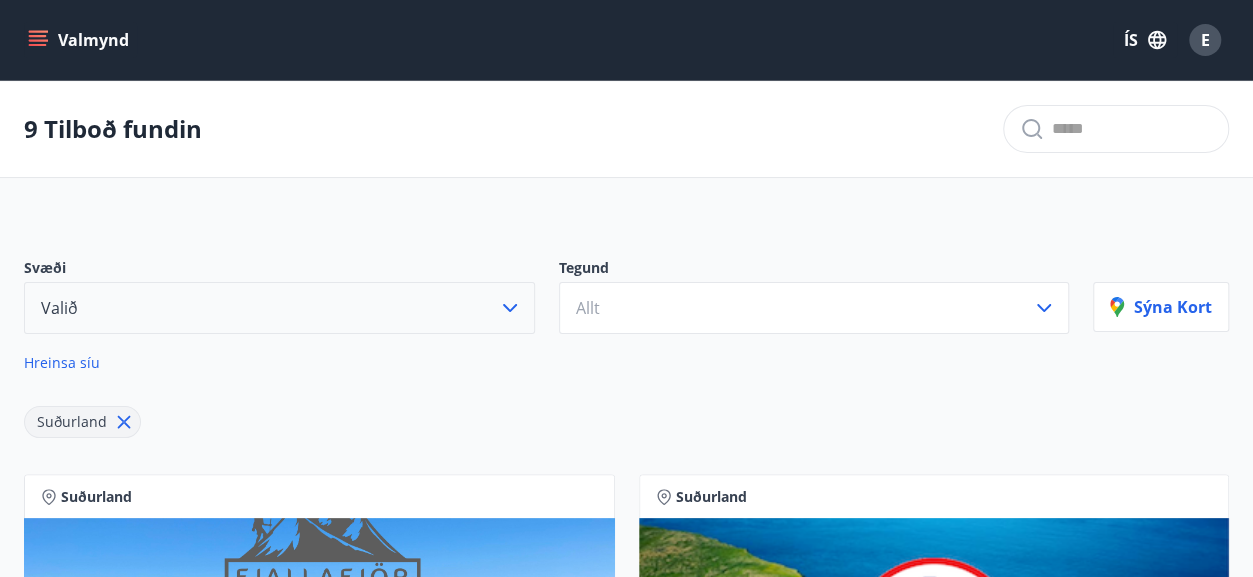 type 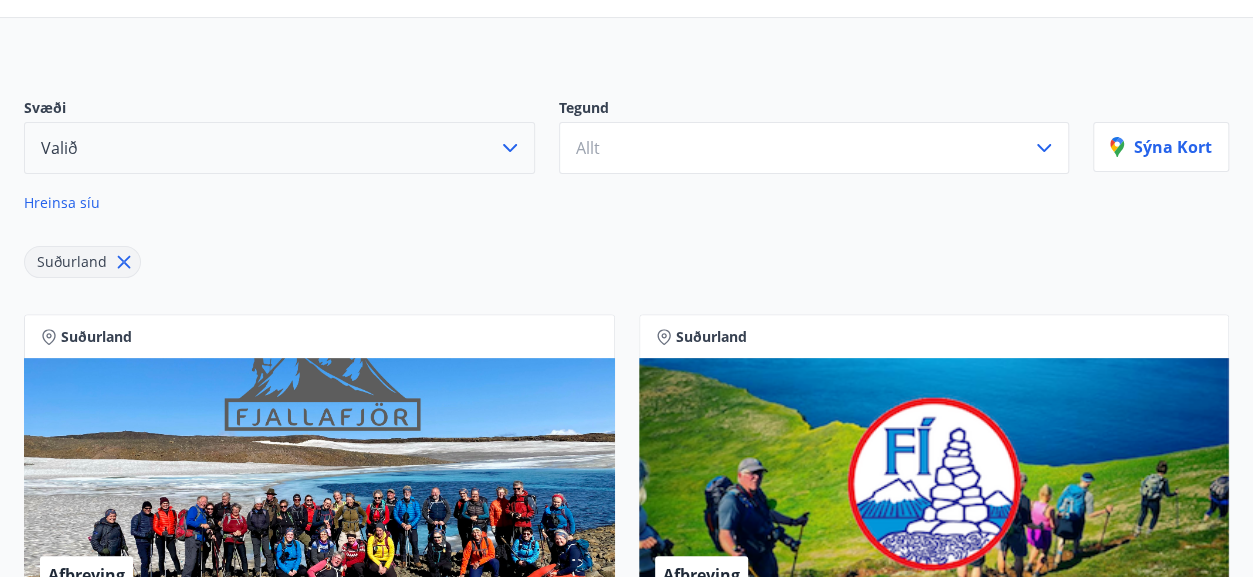 scroll, scrollTop: 200, scrollLeft: 0, axis: vertical 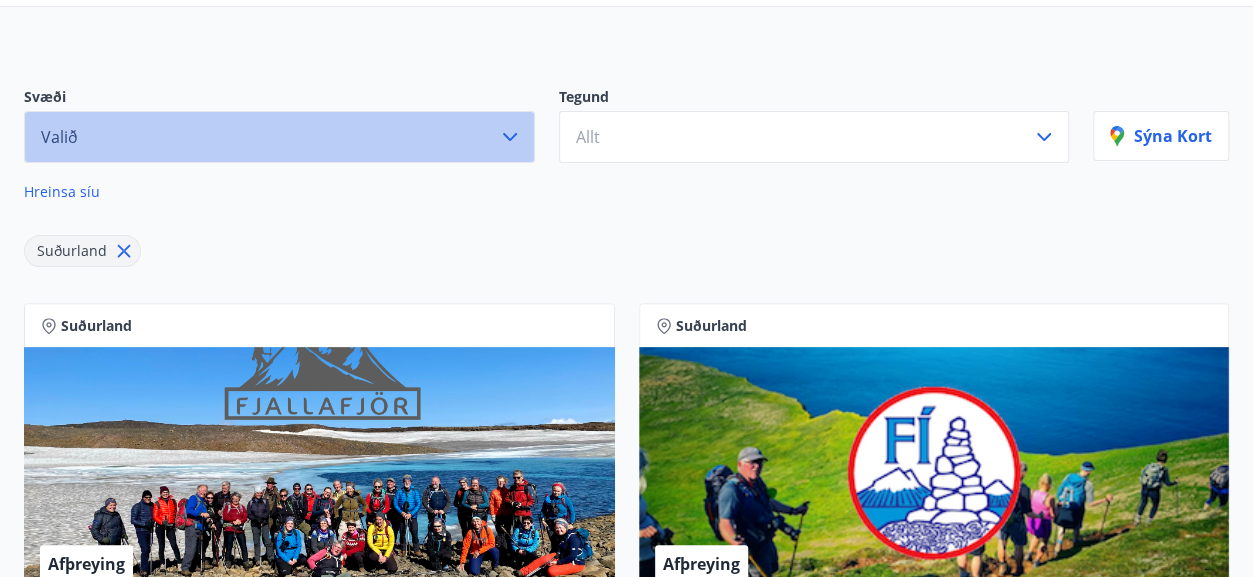click 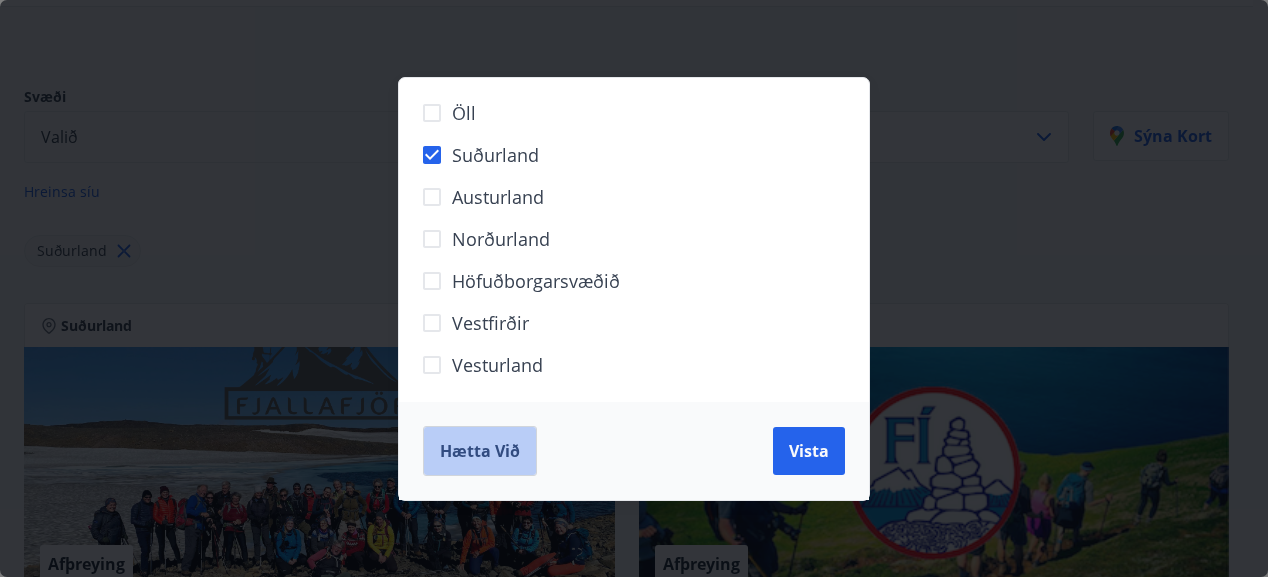 click on "Hætta við" at bounding box center [480, 451] 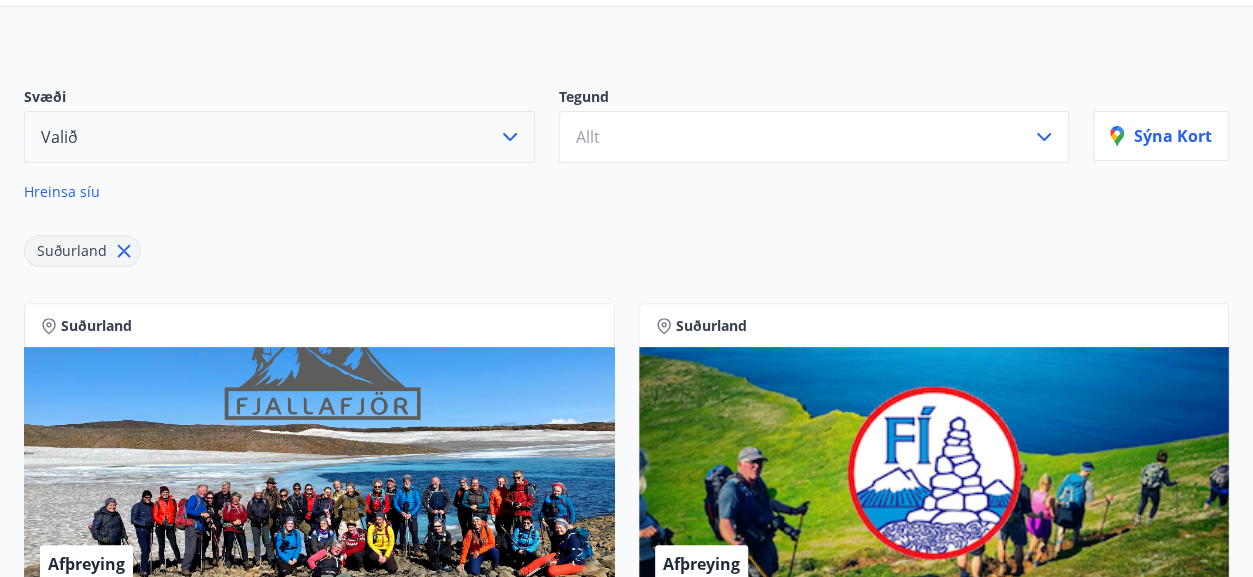 click on "Suðurland" at bounding box center (558, 239) 